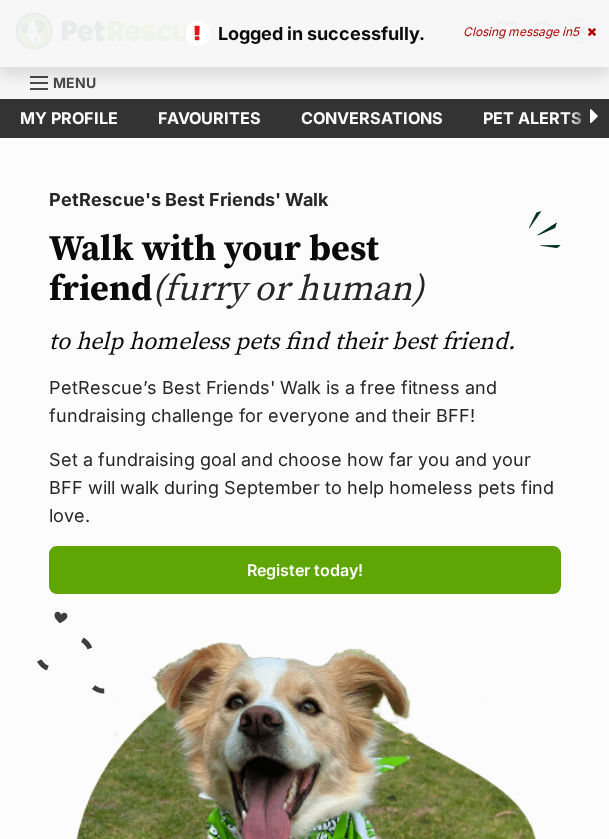 scroll, scrollTop: 0, scrollLeft: 0, axis: both 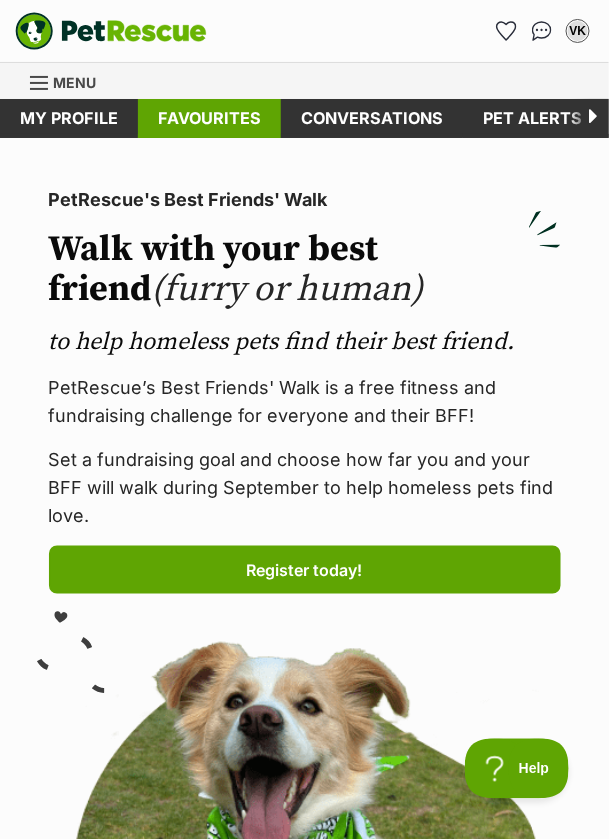 click on "Favourites" at bounding box center (209, 118) 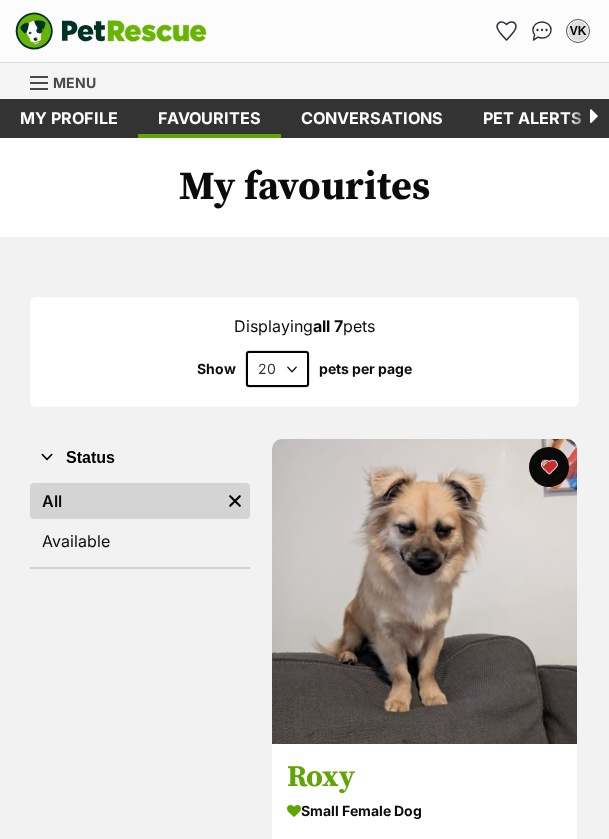 scroll, scrollTop: 0, scrollLeft: 0, axis: both 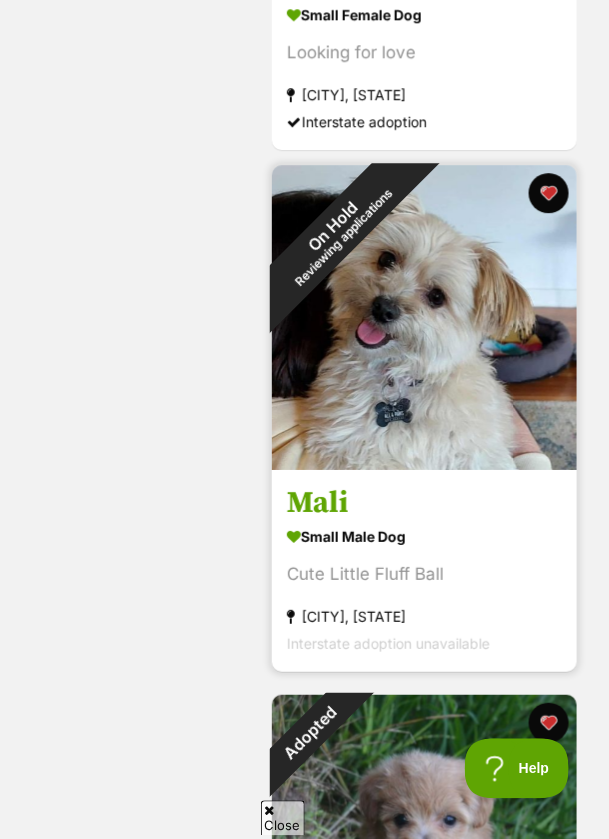 click at bounding box center (424, 317) 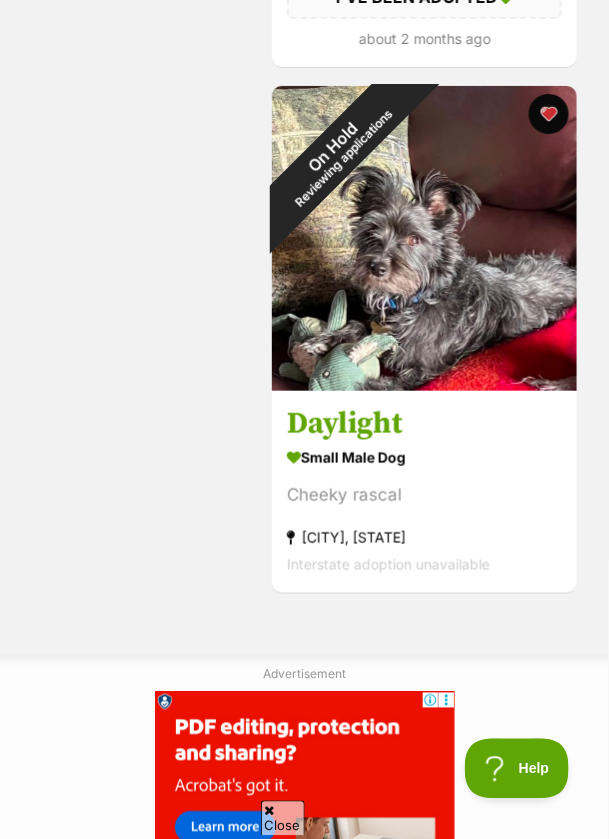 scroll, scrollTop: 3508, scrollLeft: 0, axis: vertical 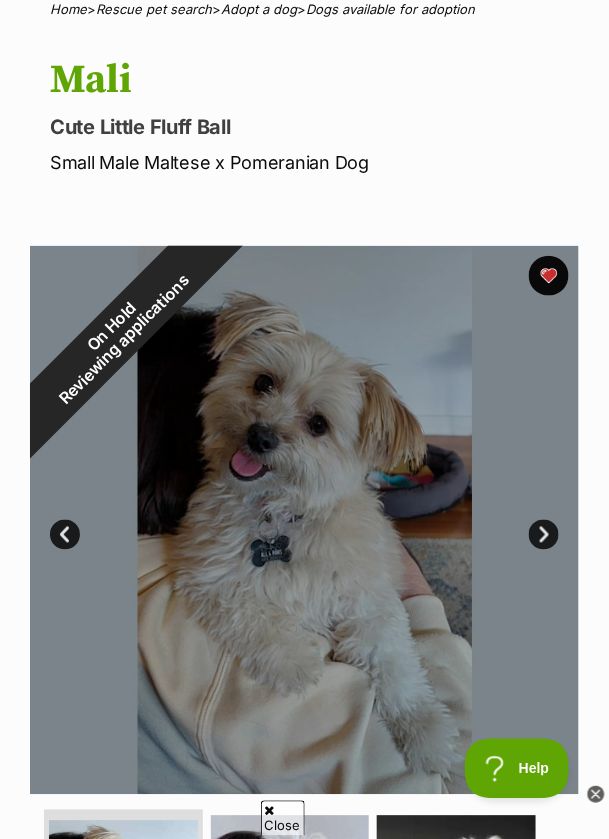 click on "Next" at bounding box center [544, 535] 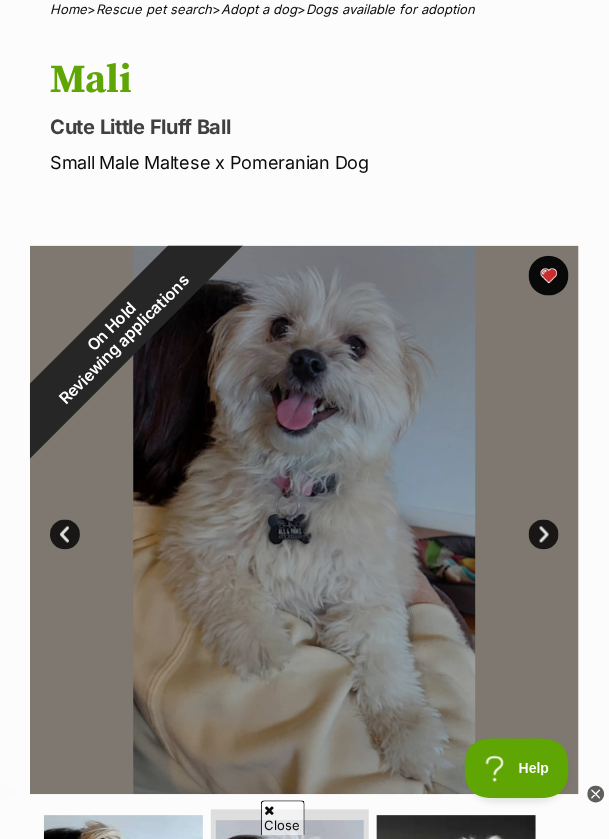 click on "Next" at bounding box center (544, 535) 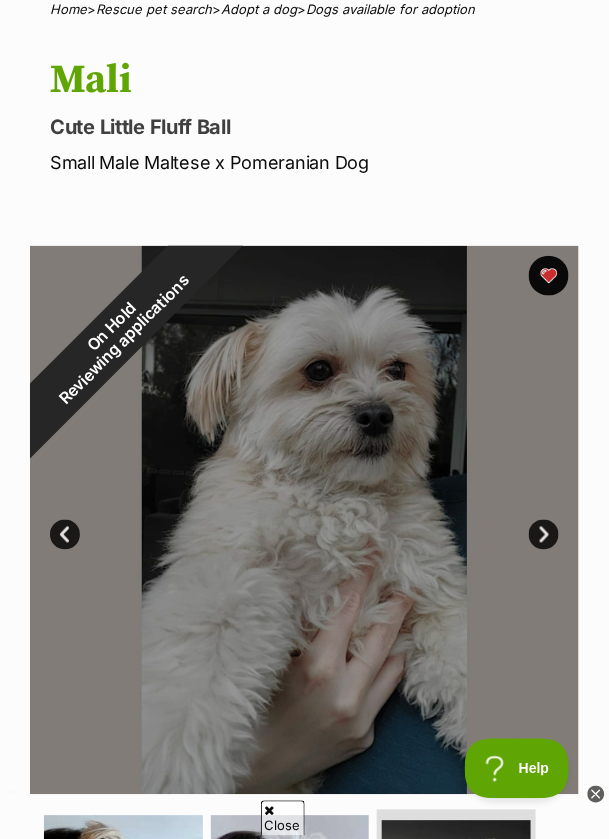 click on "Next" at bounding box center [544, 535] 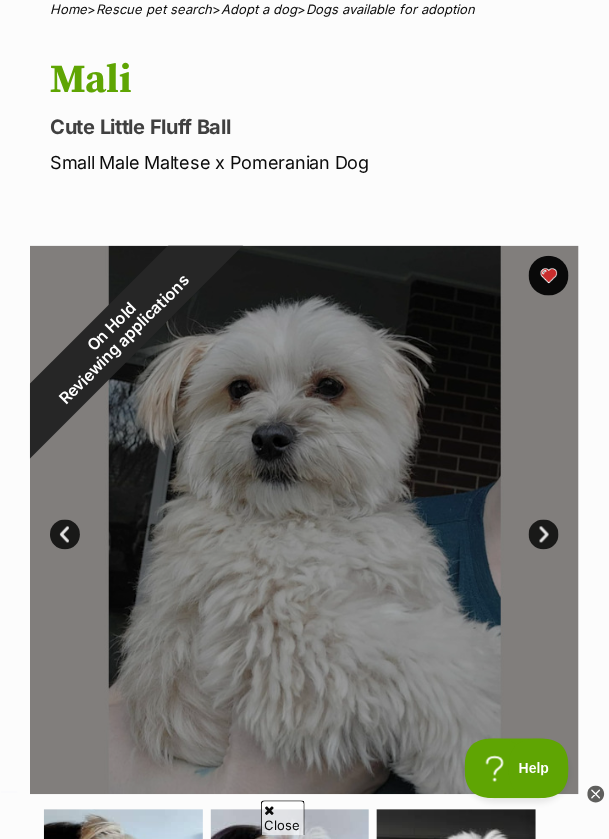 click on "Next" at bounding box center (544, 535) 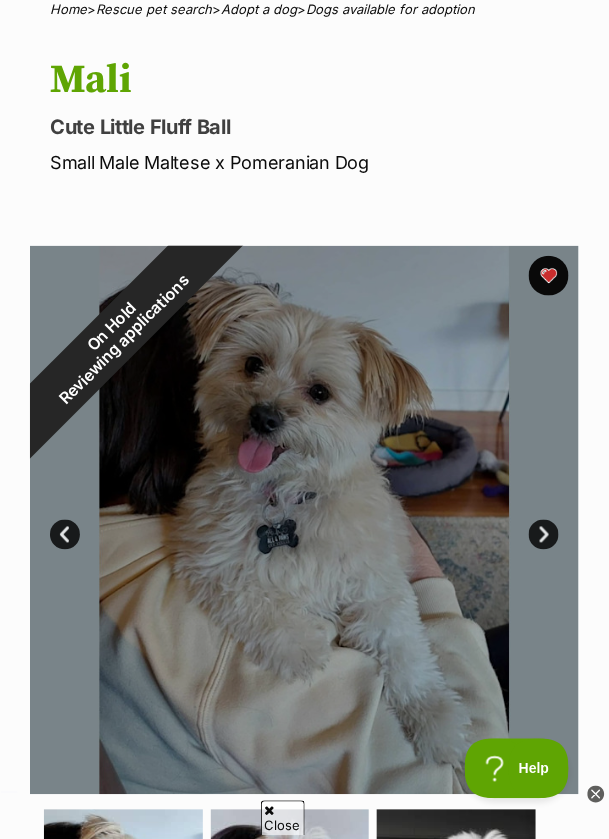 click on "Next" at bounding box center (544, 535) 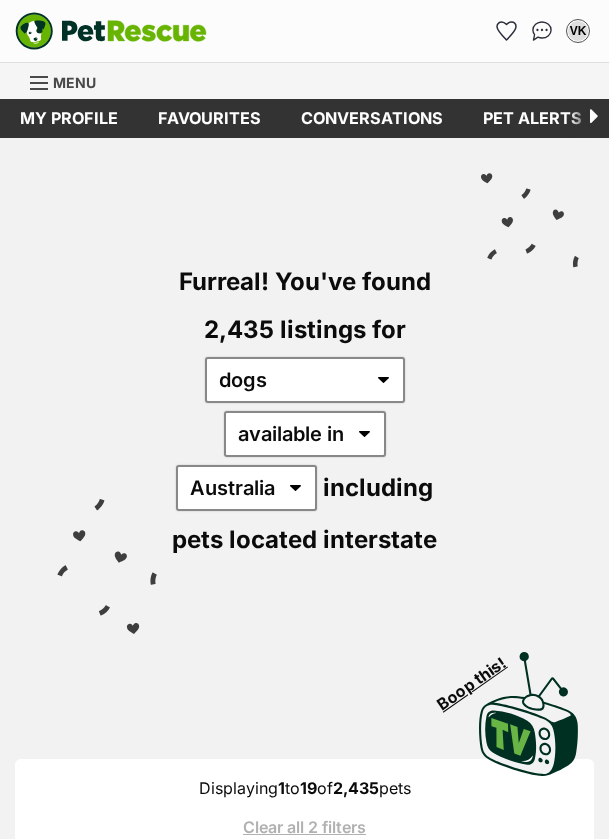 scroll, scrollTop: 0, scrollLeft: 0, axis: both 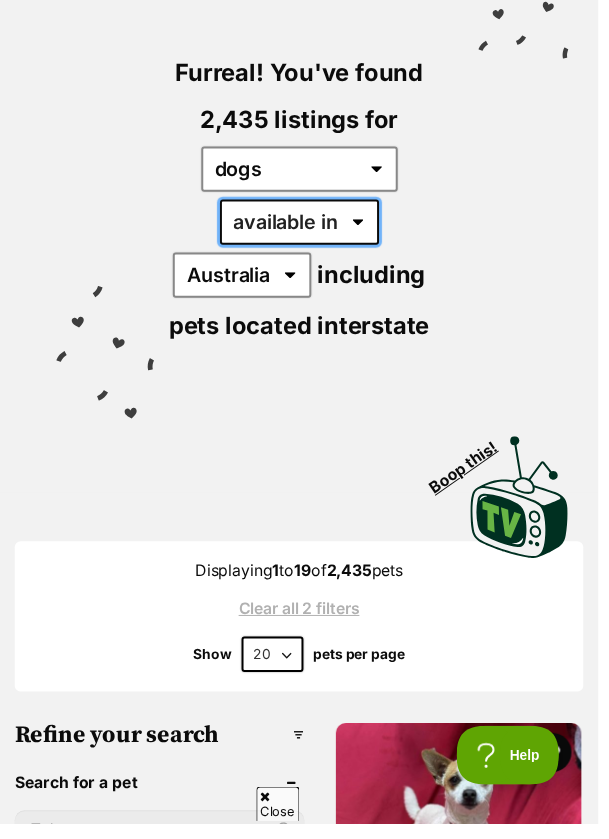 click on "available in
located in" at bounding box center (305, 226) 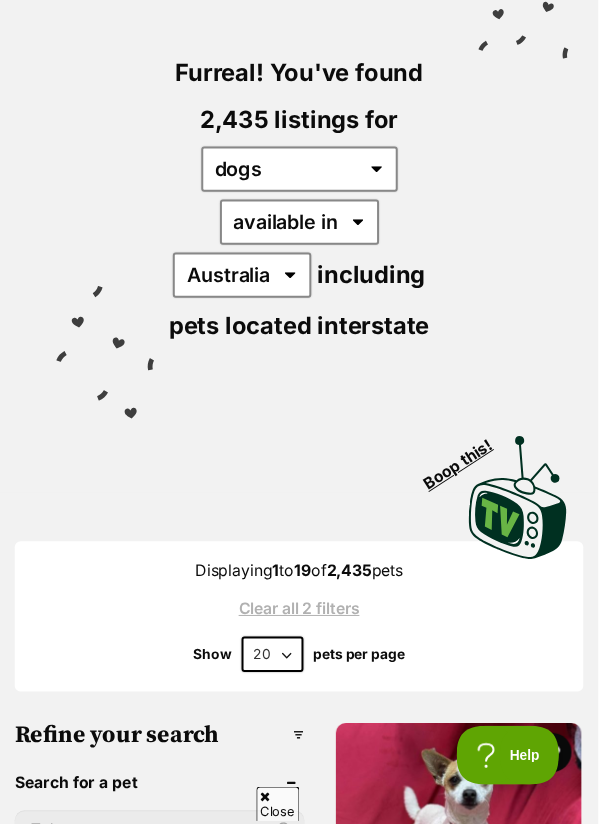 click on "Visit PetRescue TV (external site)
Boop this!" at bounding box center [304, 499] 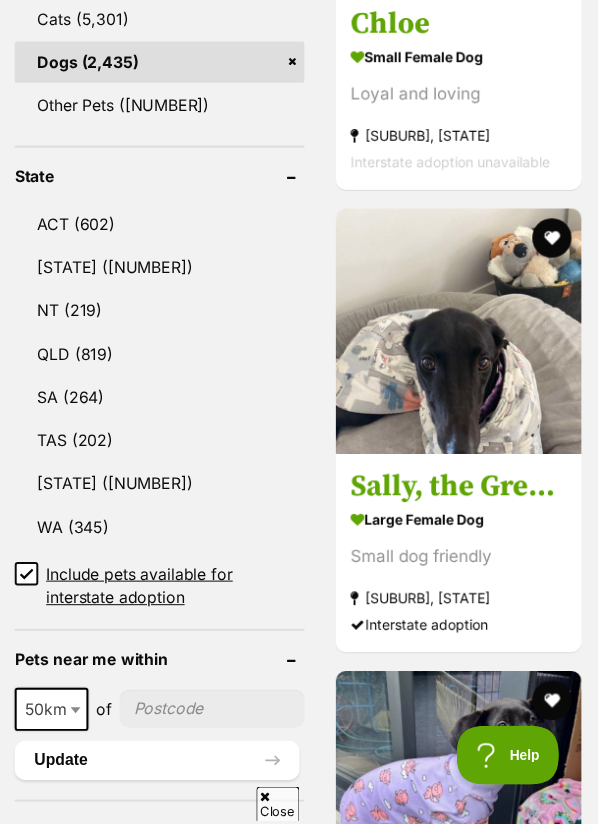 scroll, scrollTop: 1197, scrollLeft: 0, axis: vertical 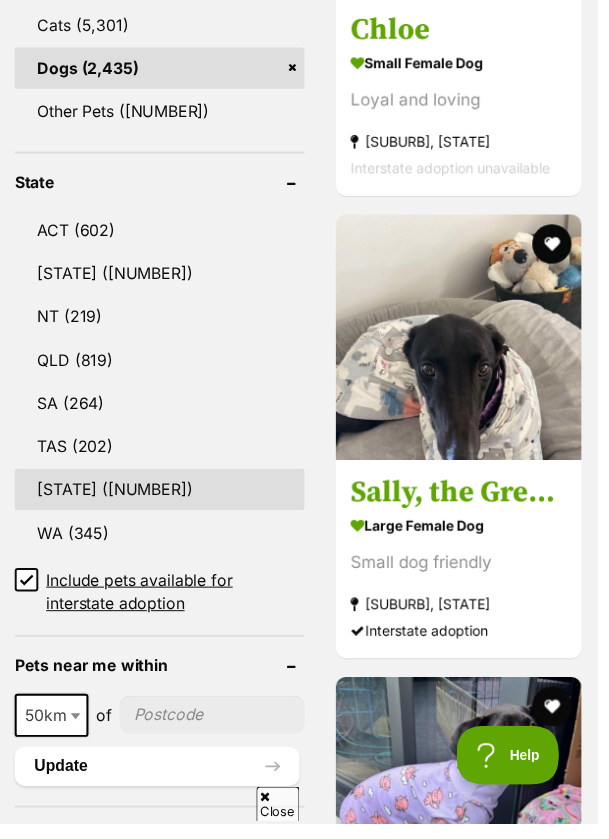 click on "VIC (891)" at bounding box center [162, 498] 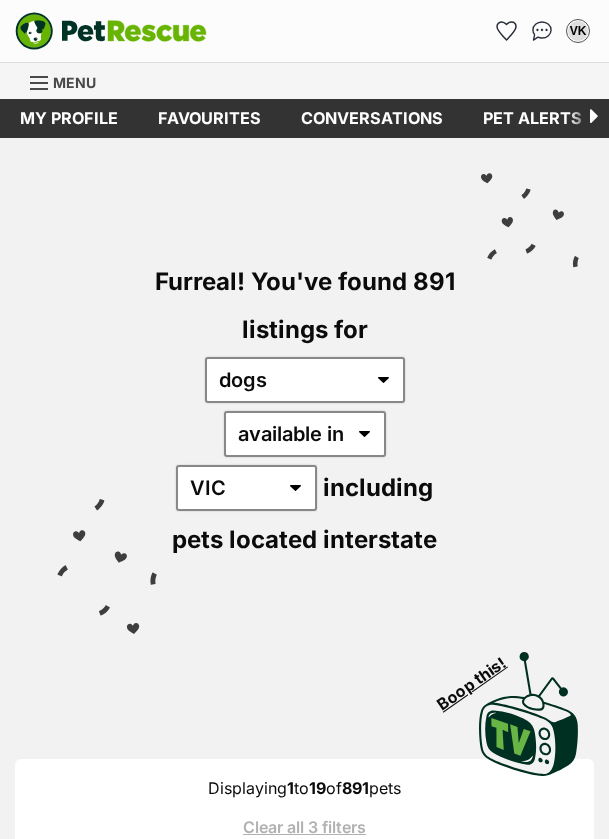 scroll, scrollTop: 0, scrollLeft: 0, axis: both 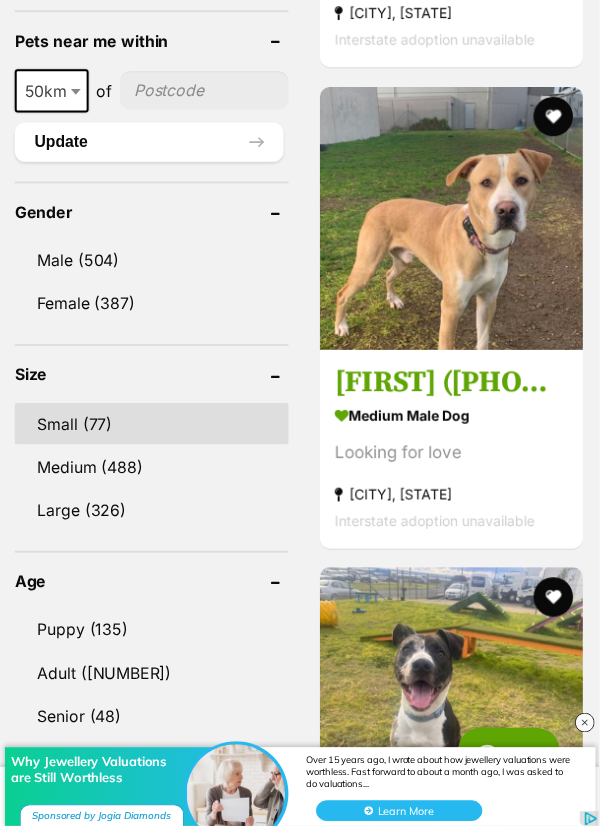 click on "Small (77)" at bounding box center (154, 430) 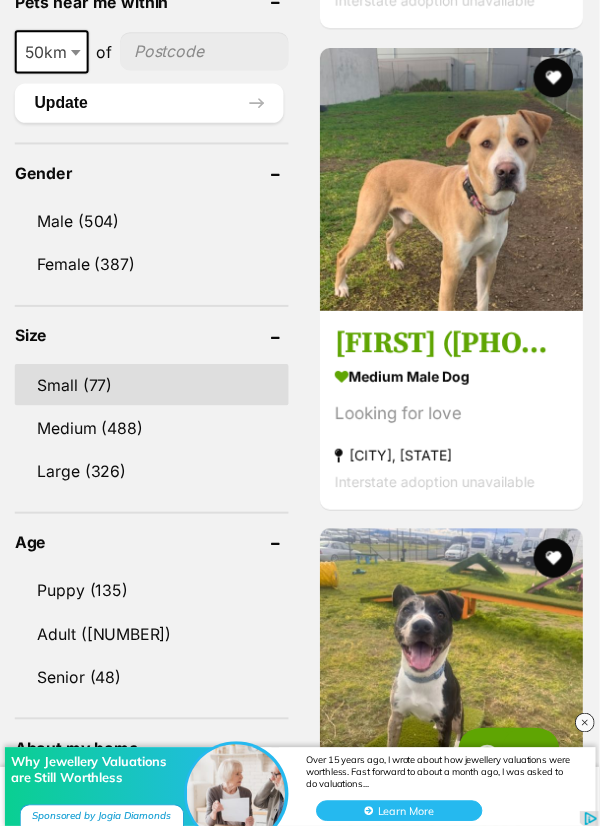 scroll, scrollTop: 1899, scrollLeft: 0, axis: vertical 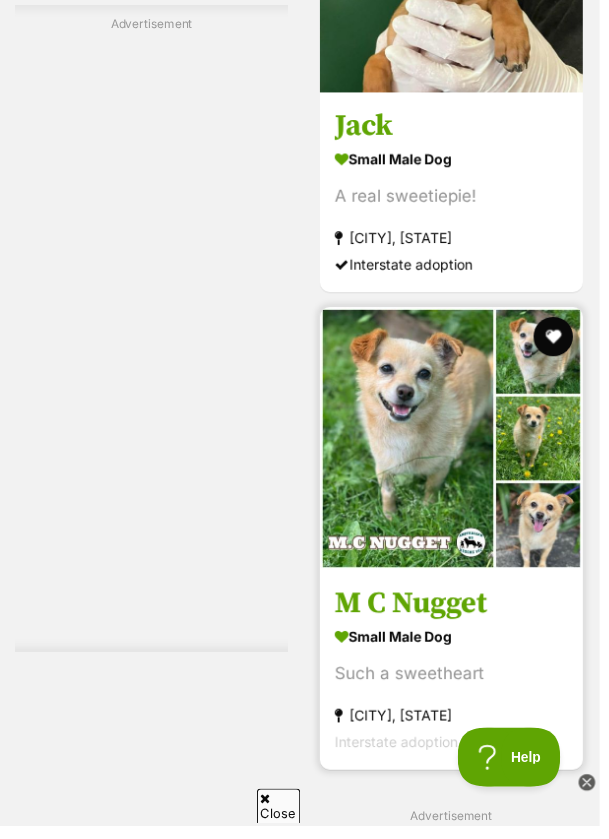 click at bounding box center (458, 445) 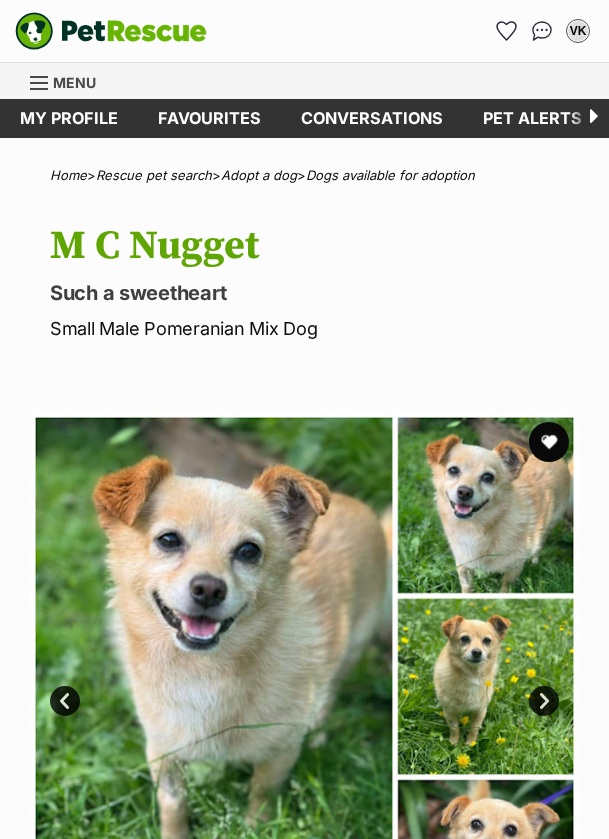 scroll, scrollTop: 0, scrollLeft: 0, axis: both 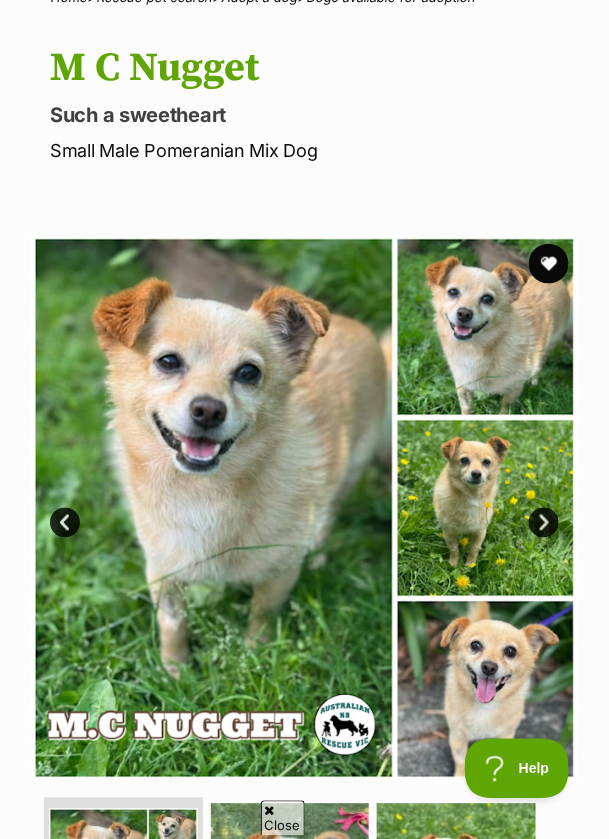 click on "Next" at bounding box center (544, 523) 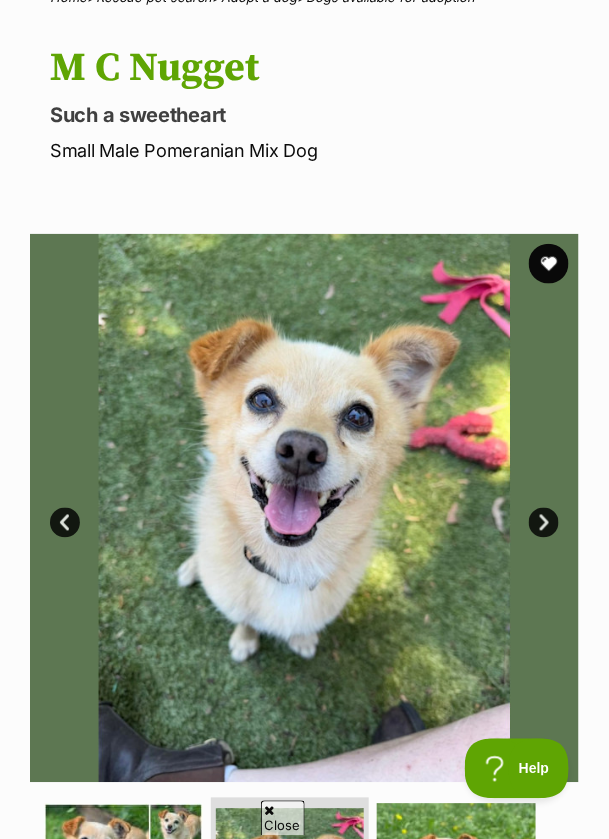 scroll, scrollTop: 0, scrollLeft: 0, axis: both 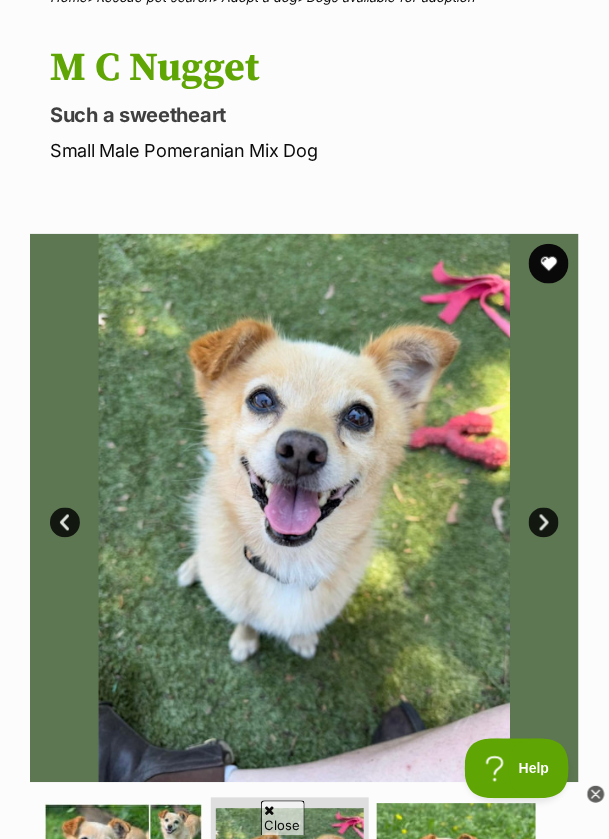 click on "Next" at bounding box center [544, 523] 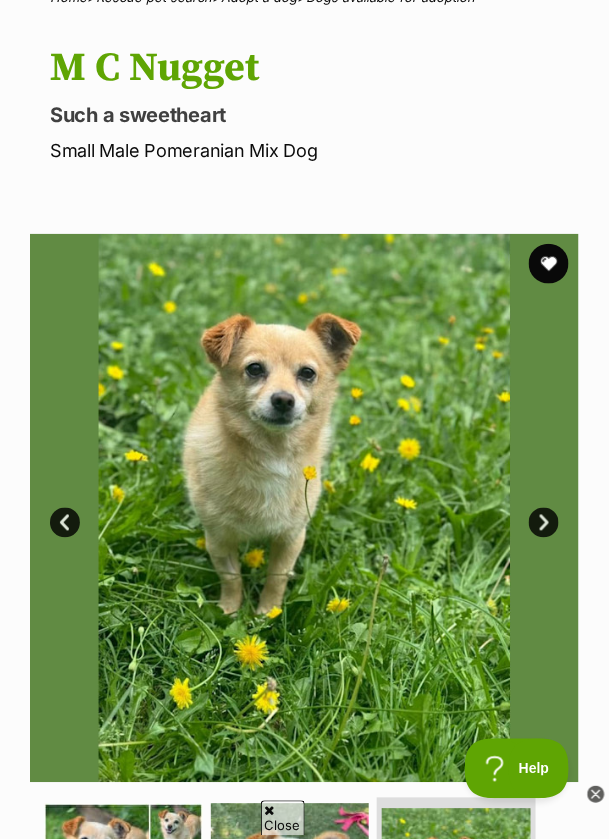 click on "Next" at bounding box center (544, 523) 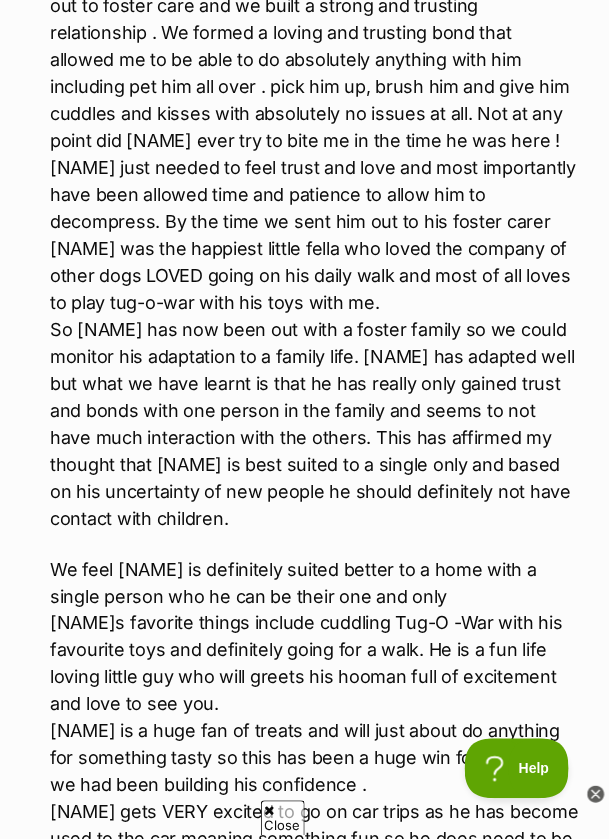 scroll, scrollTop: 3454, scrollLeft: 0, axis: vertical 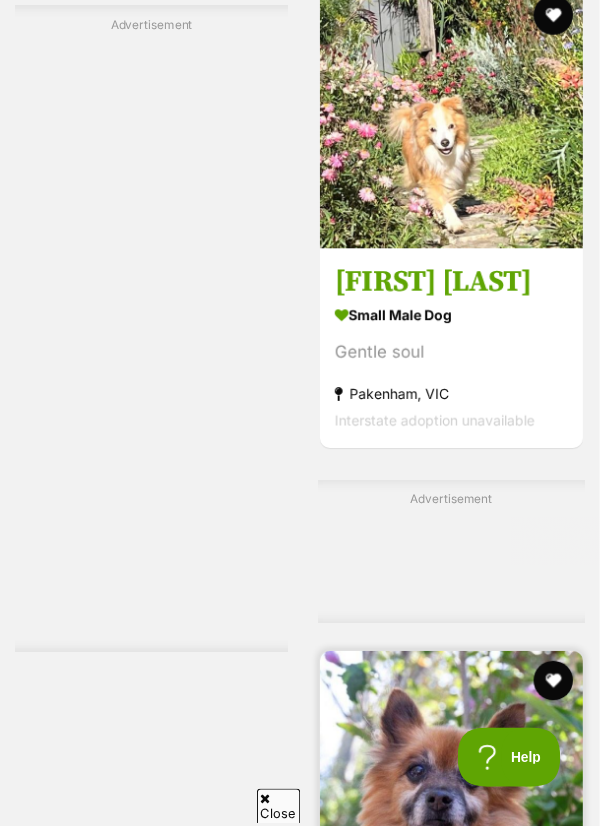 click at bounding box center [458, 794] 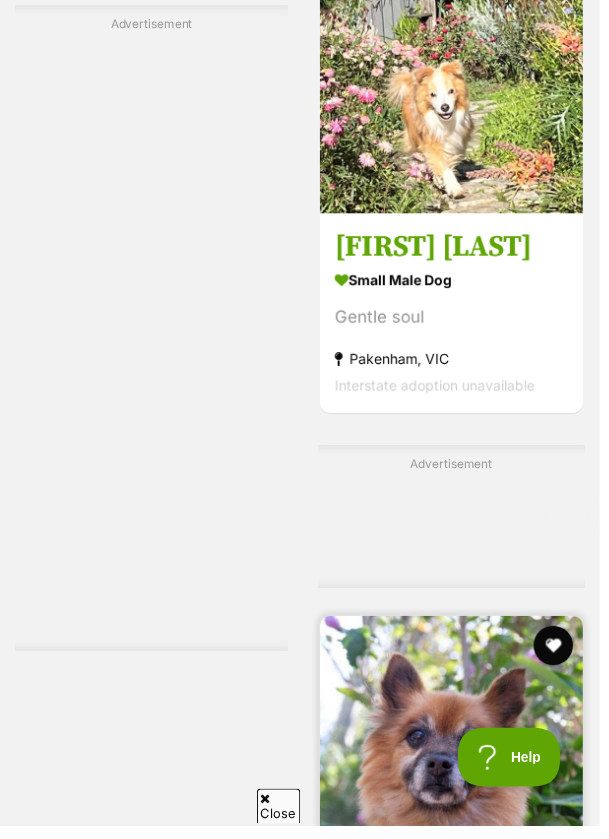 scroll, scrollTop: 10161, scrollLeft: 0, axis: vertical 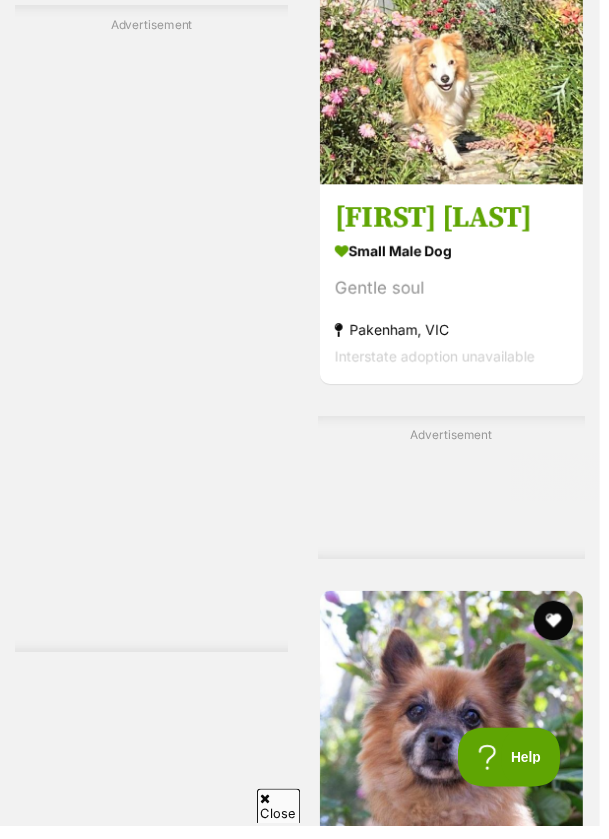 click at bounding box center [481, 1113] 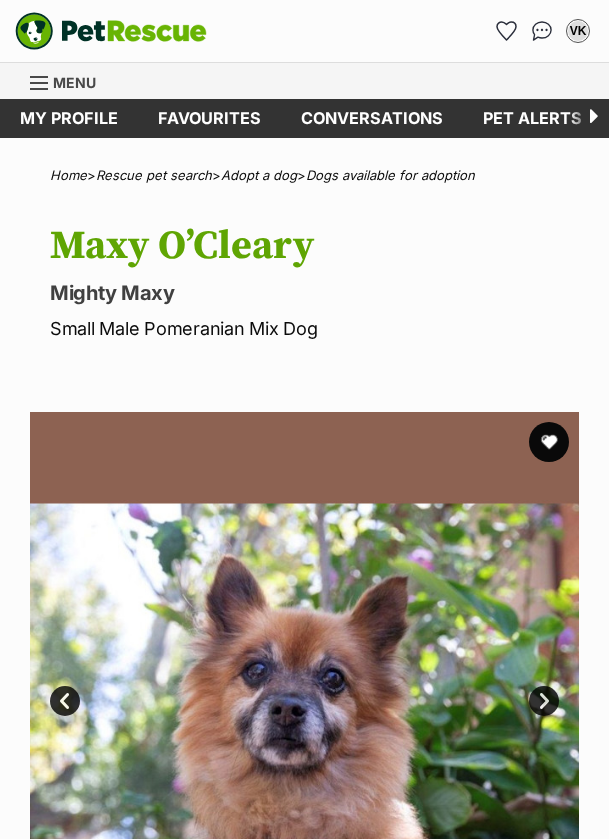 scroll, scrollTop: 0, scrollLeft: 0, axis: both 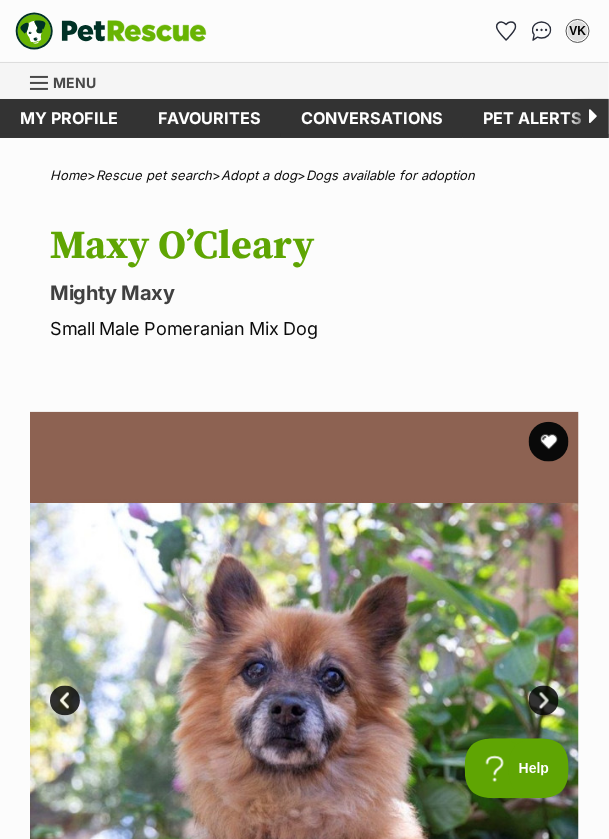 click at bounding box center [304, 686] 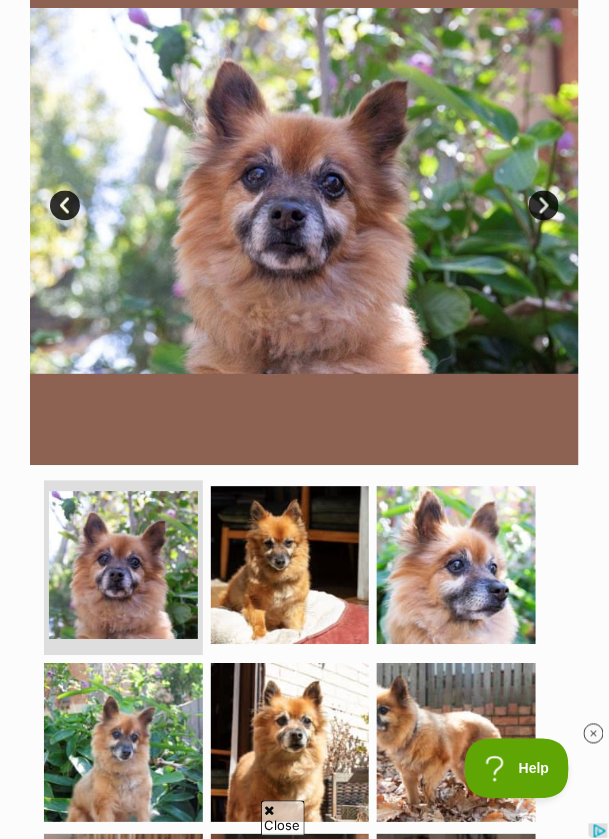 scroll, scrollTop: 0, scrollLeft: 0, axis: both 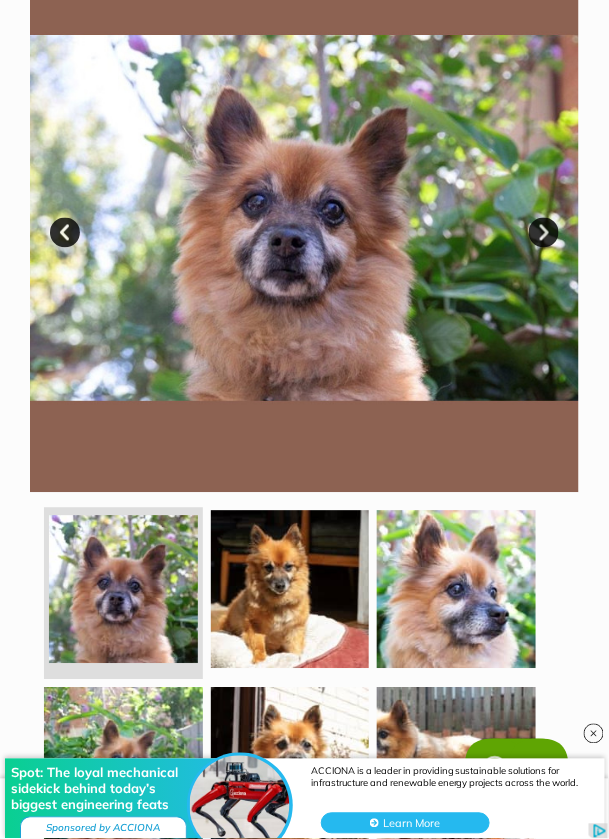 click on "Next" at bounding box center (544, 233) 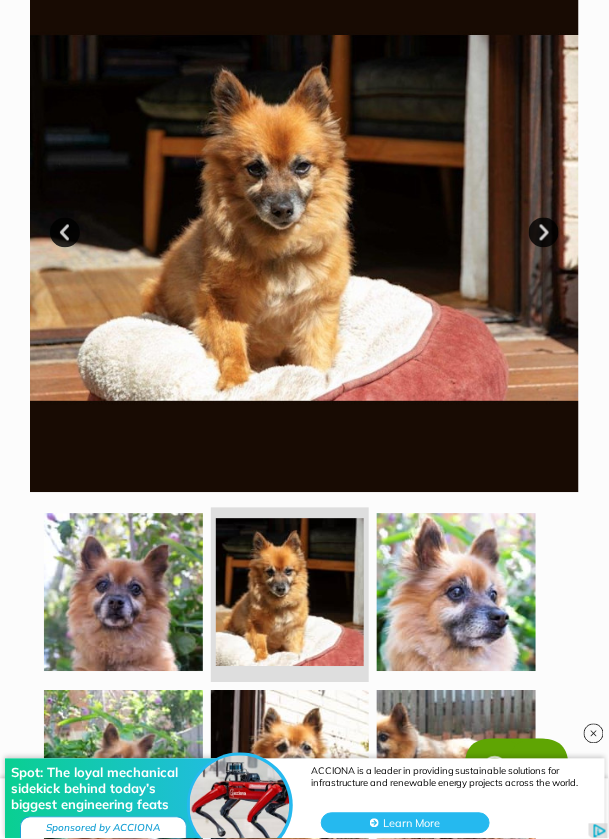 click on "Next" at bounding box center (544, 233) 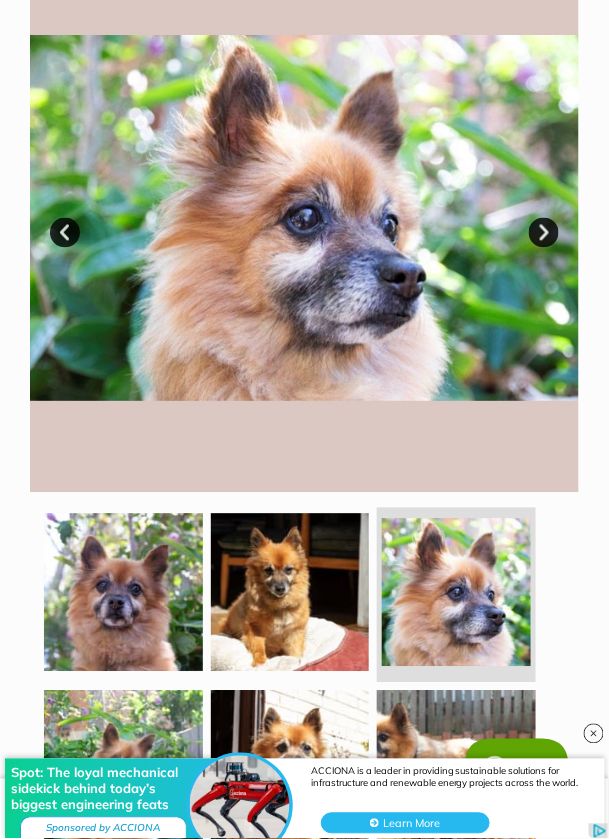 click on "Next" at bounding box center (544, 233) 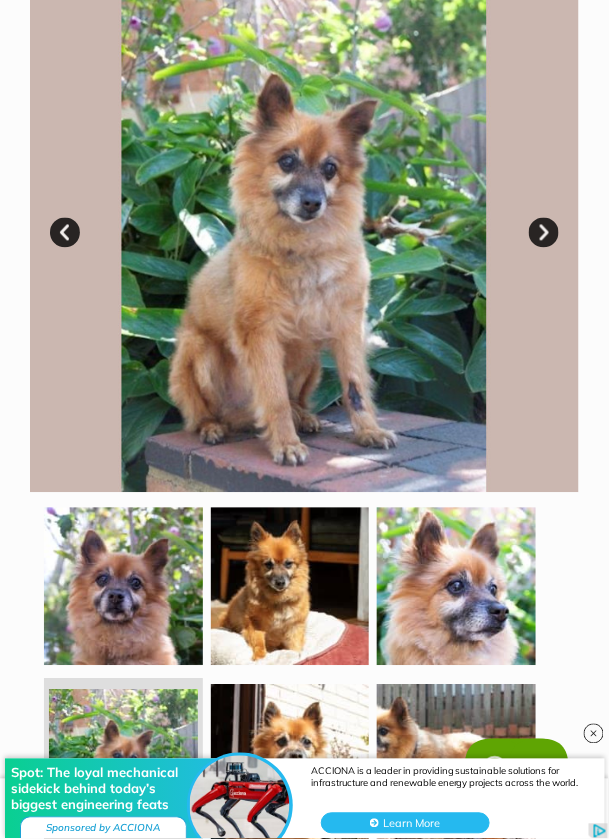 click on "Next" at bounding box center (544, 233) 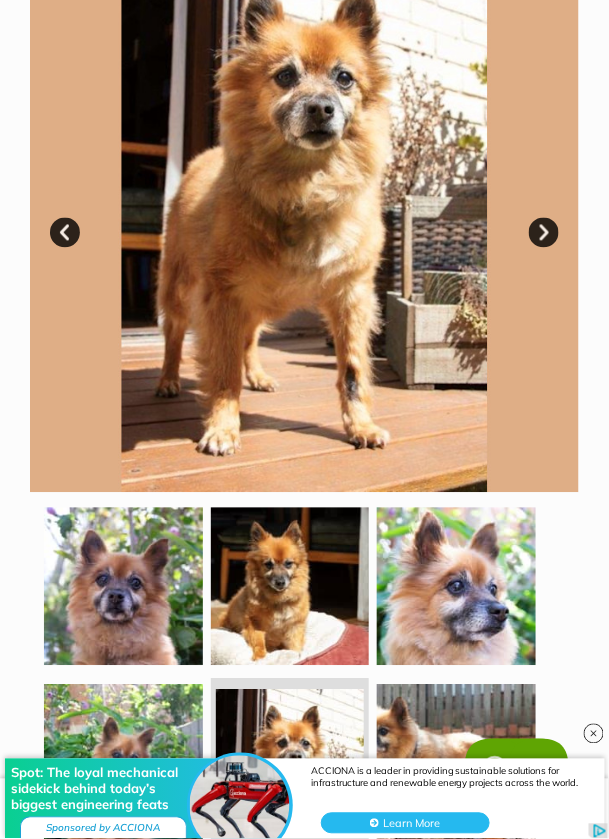 click on "Next" at bounding box center [544, 233] 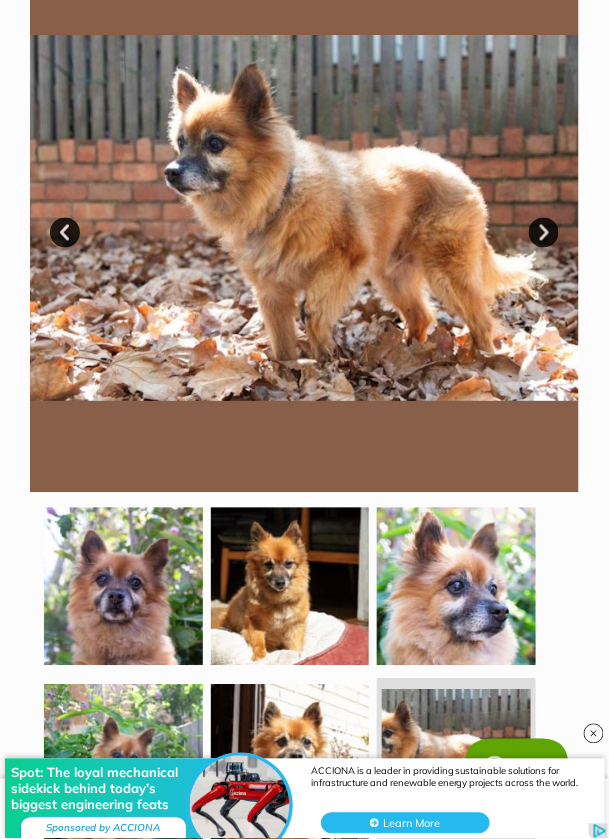 click at bounding box center [304, 218] 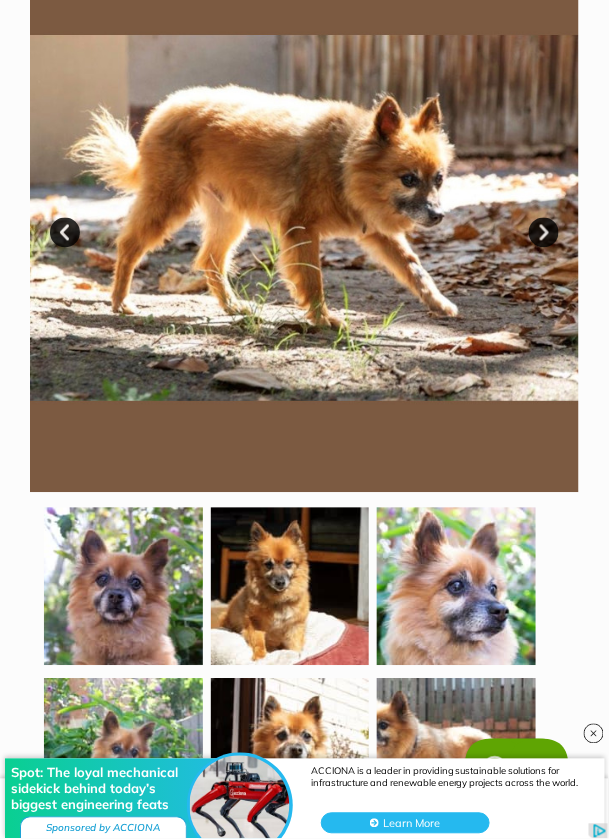click on "Next" at bounding box center (544, 233) 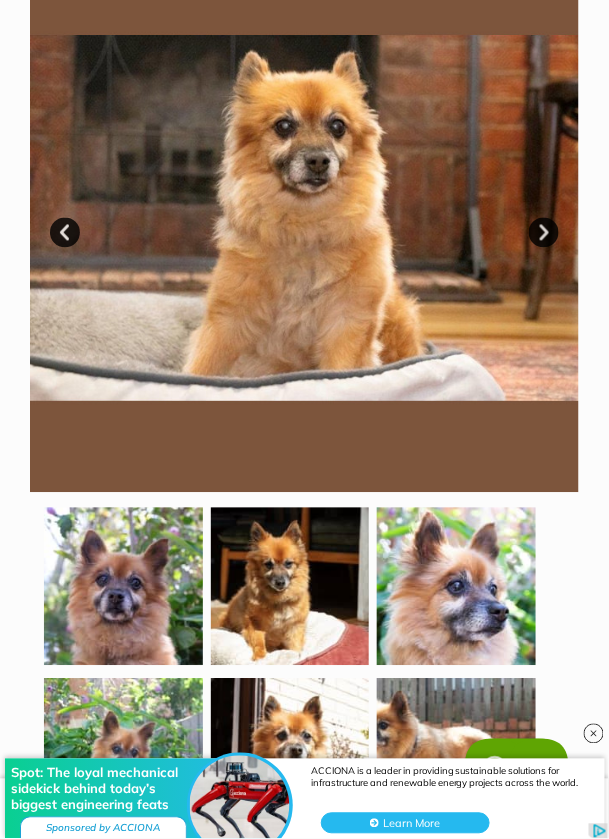 click at bounding box center (304, 218) 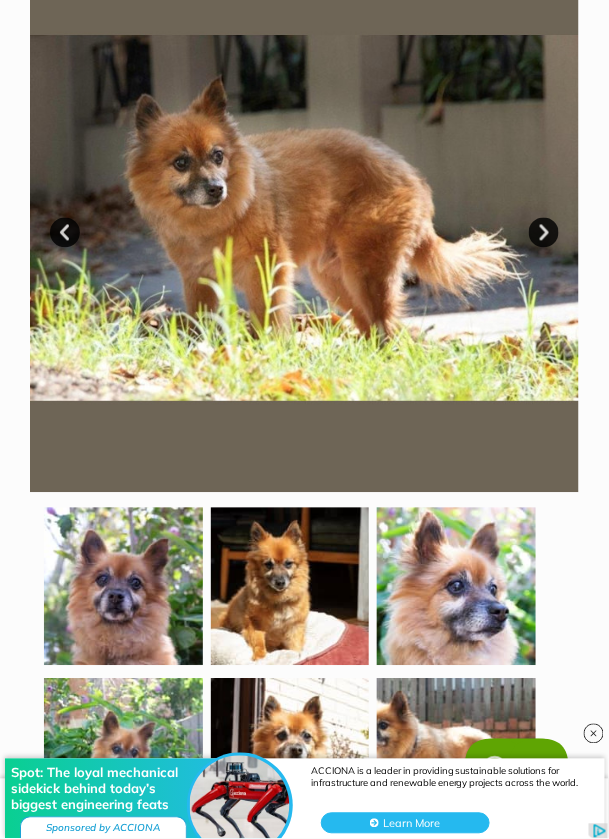 click on "Next" at bounding box center (544, 233) 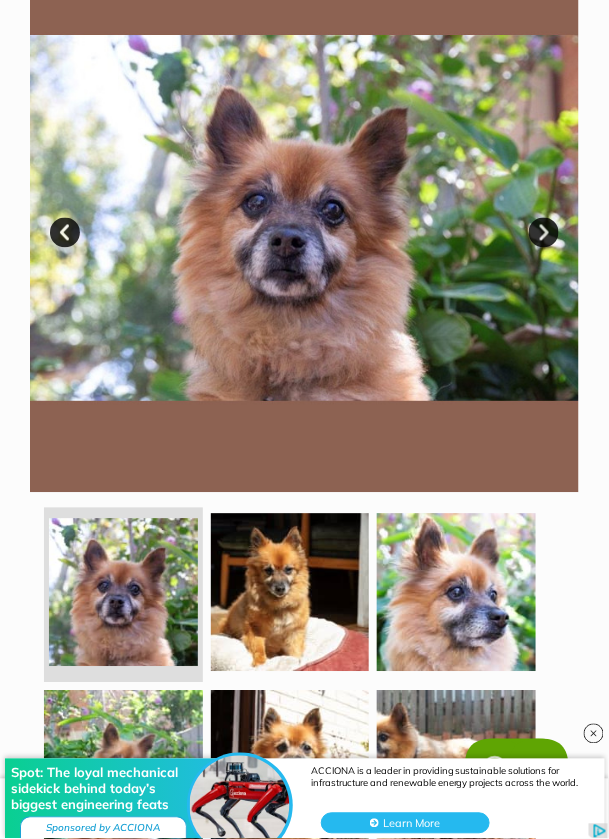 scroll, scrollTop: 3, scrollLeft: 0, axis: vertical 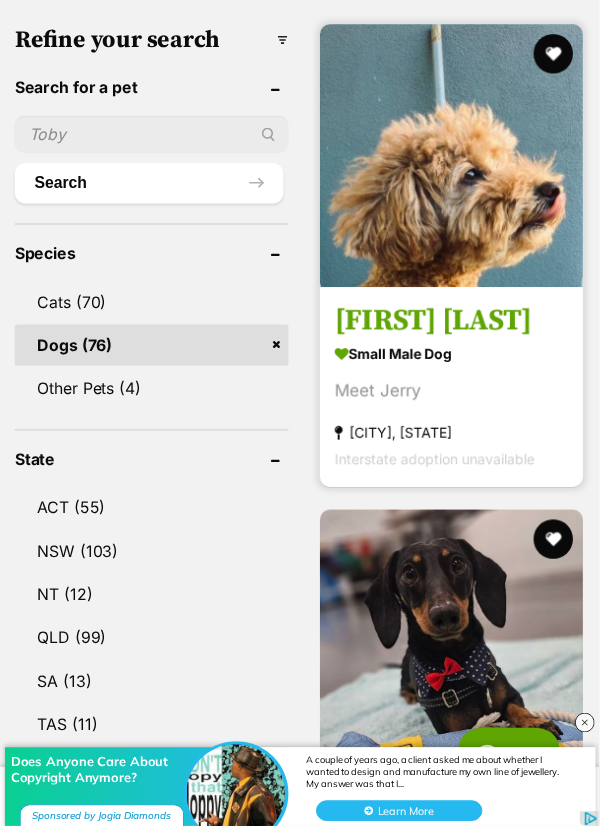 click at bounding box center (458, 158) 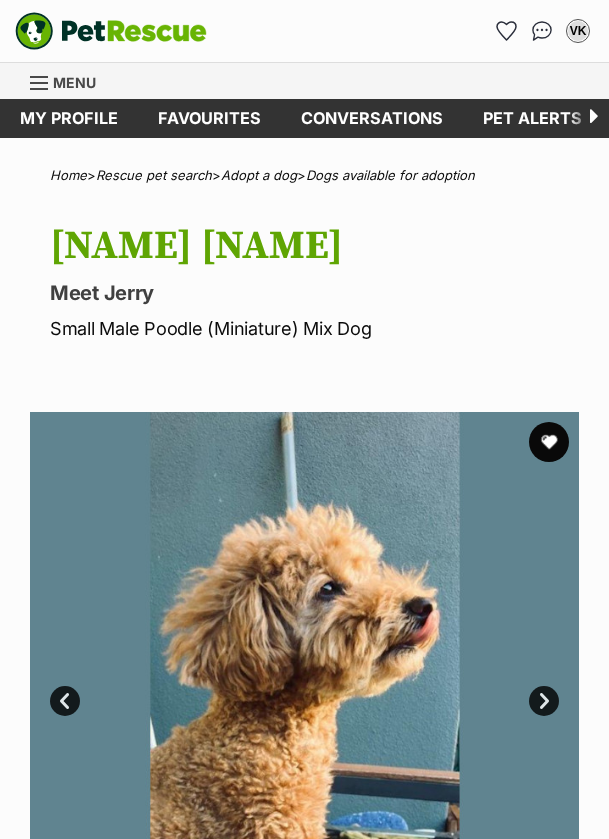 scroll, scrollTop: 0, scrollLeft: 0, axis: both 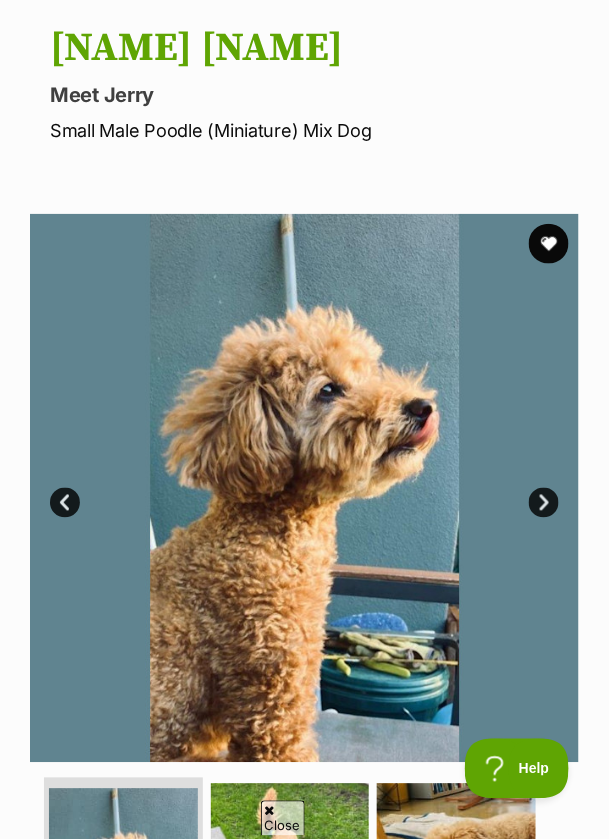 click on "Next" at bounding box center (544, 503) 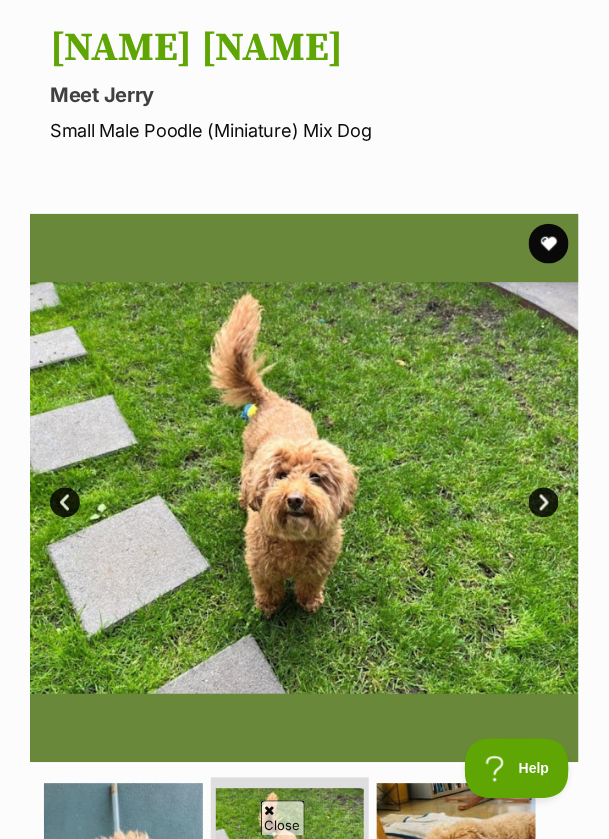 click on "Next" at bounding box center (544, 503) 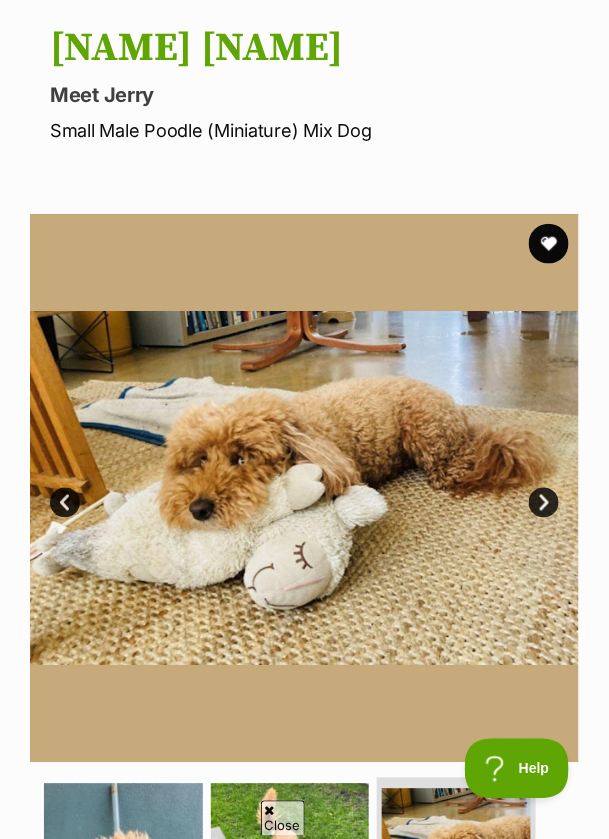 click at bounding box center (304, 488) 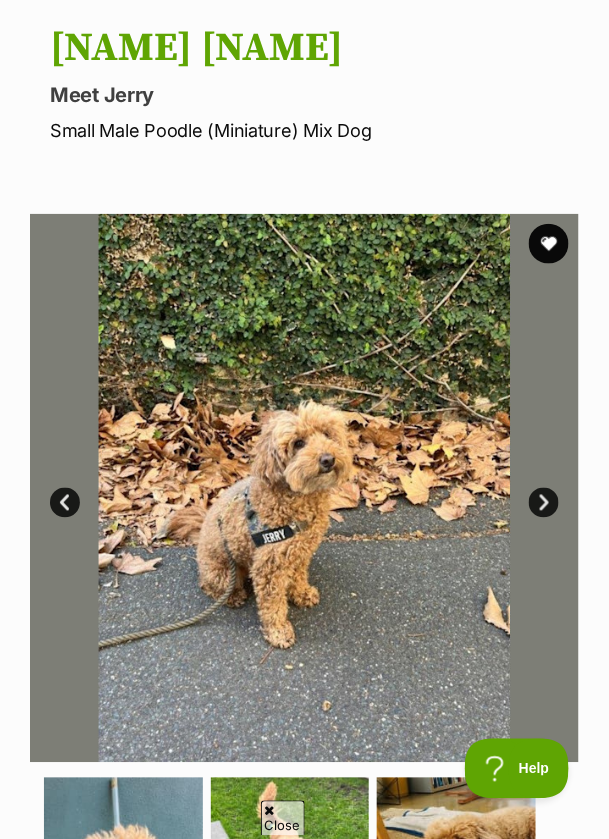 click on "Next" at bounding box center (544, 503) 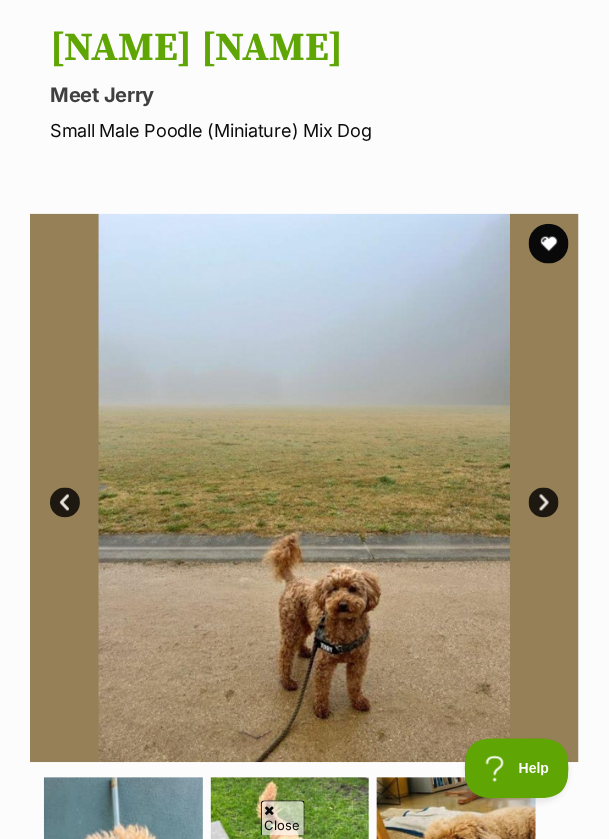click on "Next" at bounding box center [544, 503] 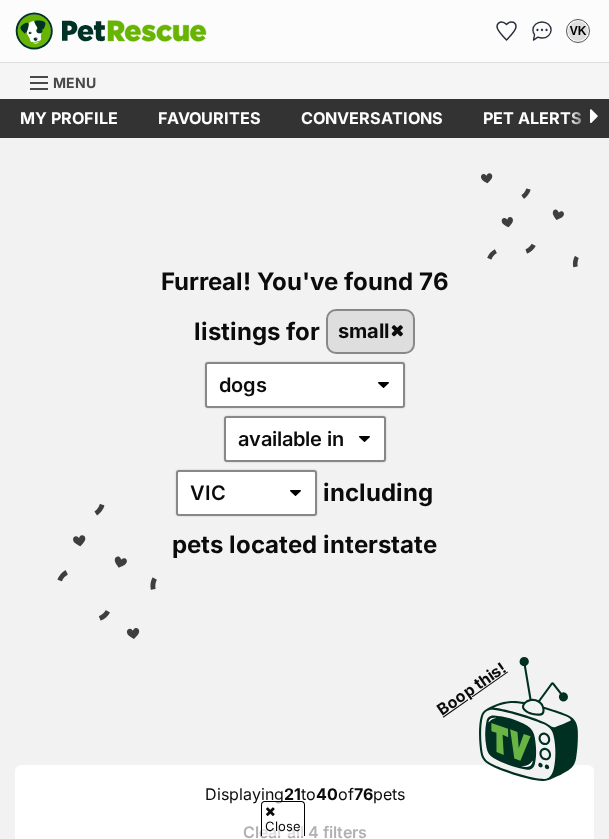 scroll, scrollTop: 922, scrollLeft: 0, axis: vertical 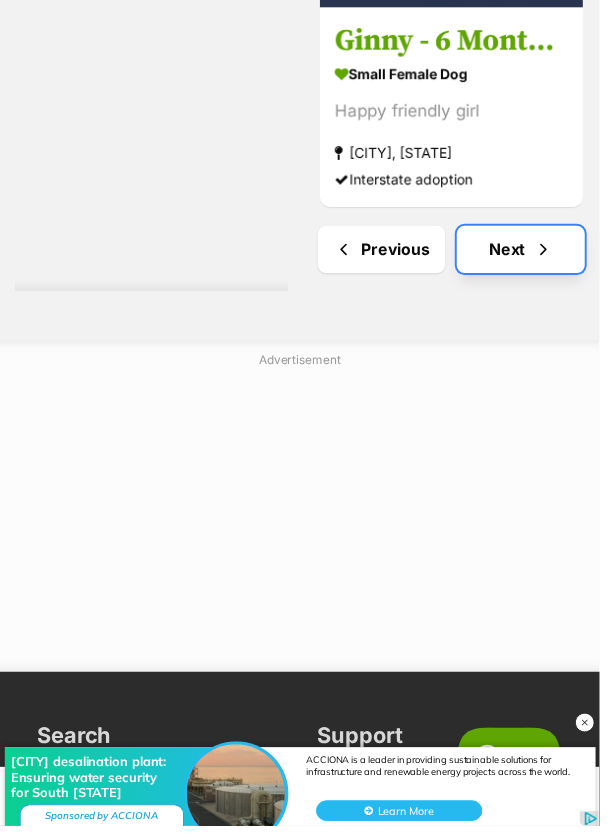 click on "Next" at bounding box center [529, 253] 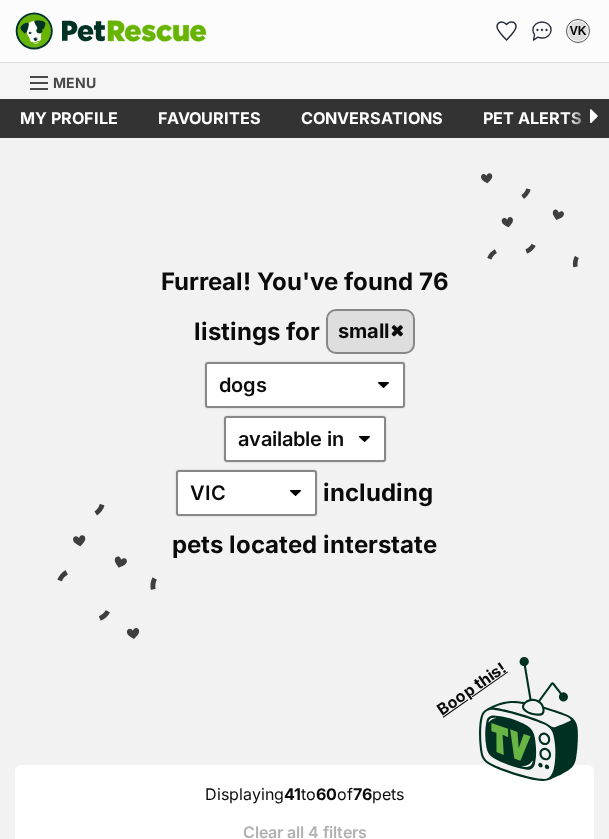 scroll, scrollTop: 0, scrollLeft: 0, axis: both 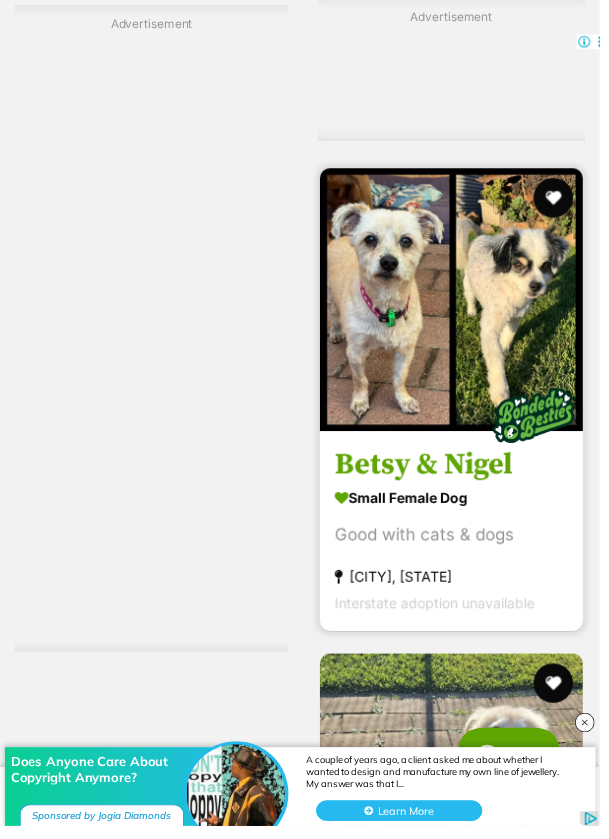 click at bounding box center (458, 304) 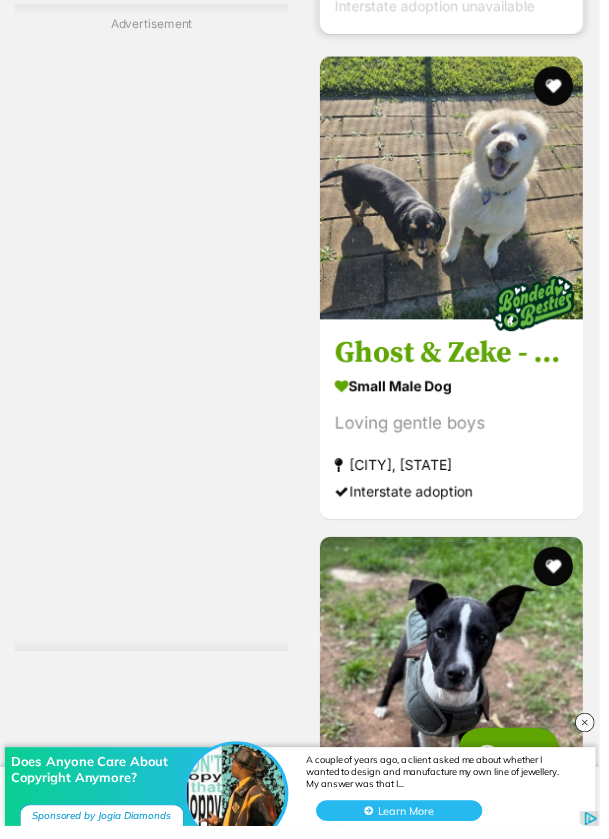 scroll, scrollTop: 0, scrollLeft: 0, axis: both 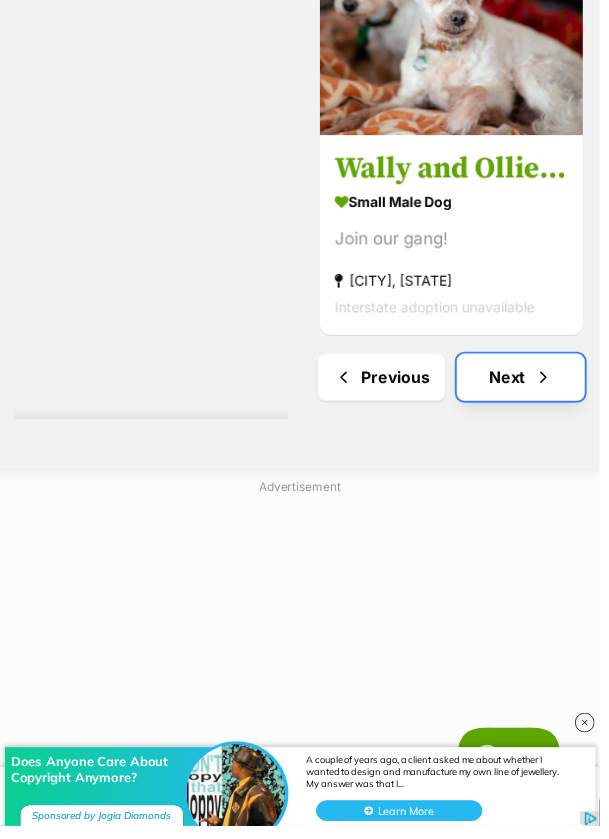click at bounding box center [552, 383] 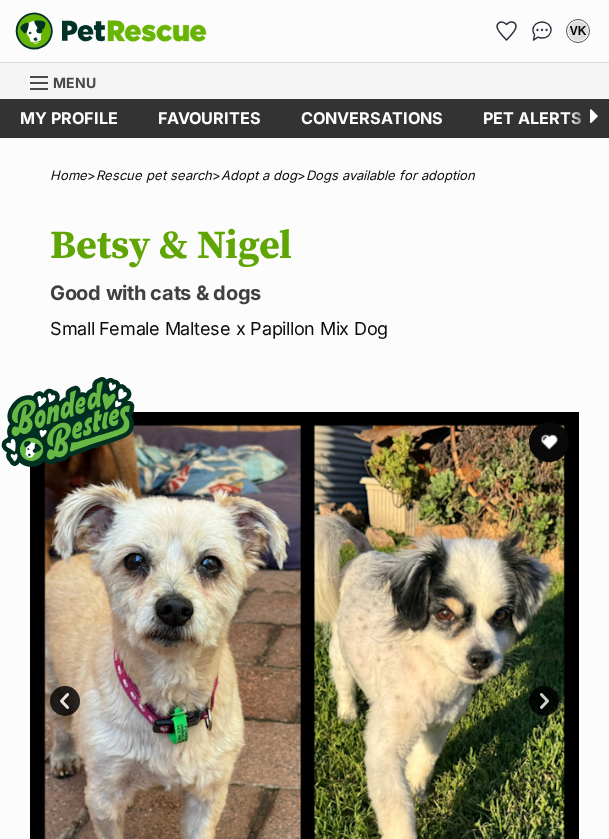 scroll, scrollTop: 0, scrollLeft: 0, axis: both 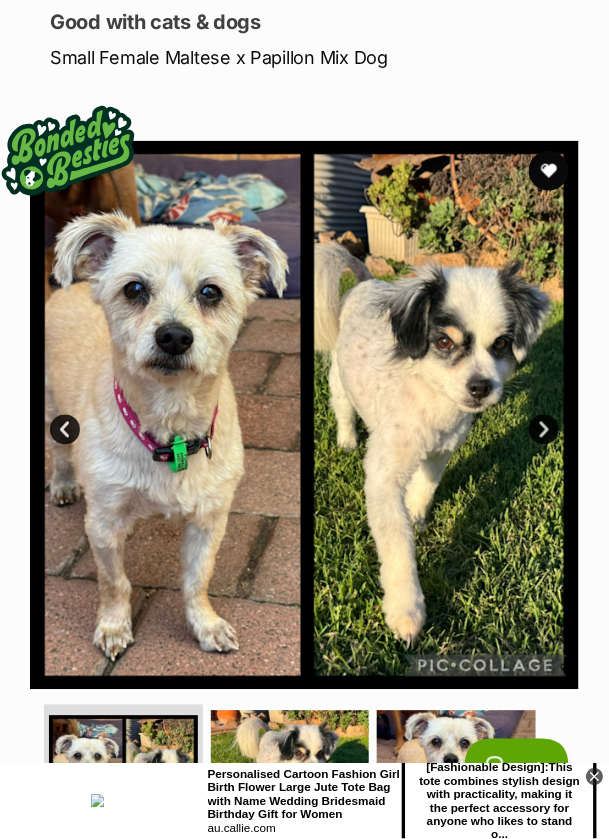 click on "Next" at bounding box center (544, 430) 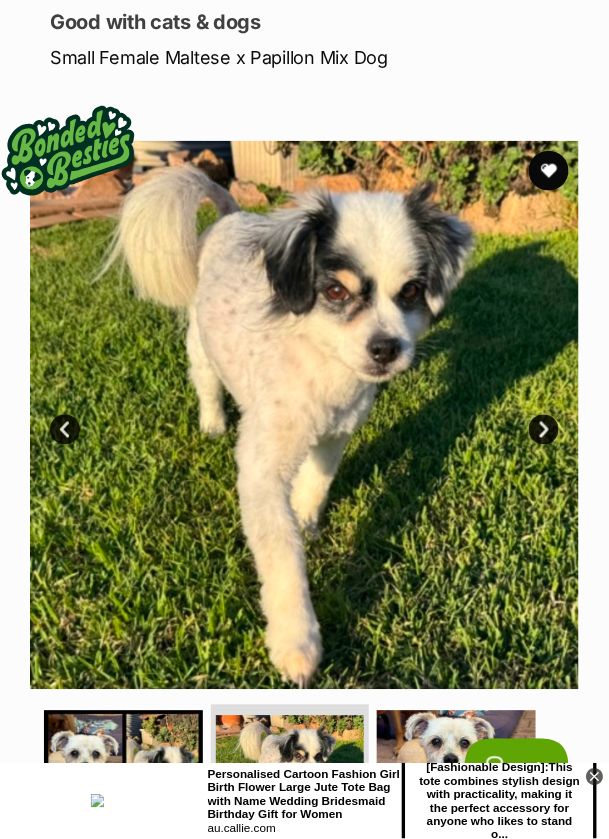 scroll, scrollTop: 0, scrollLeft: 0, axis: both 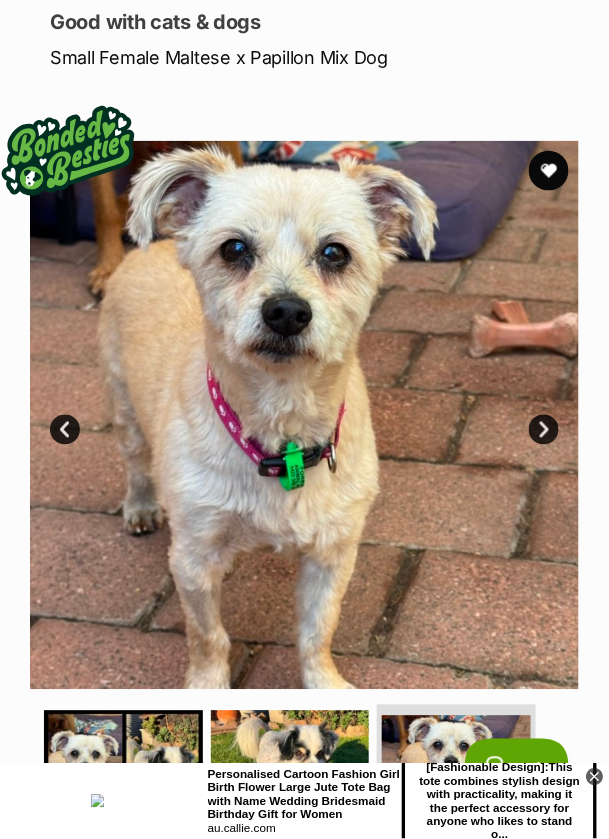 click on "Next" at bounding box center [544, 430] 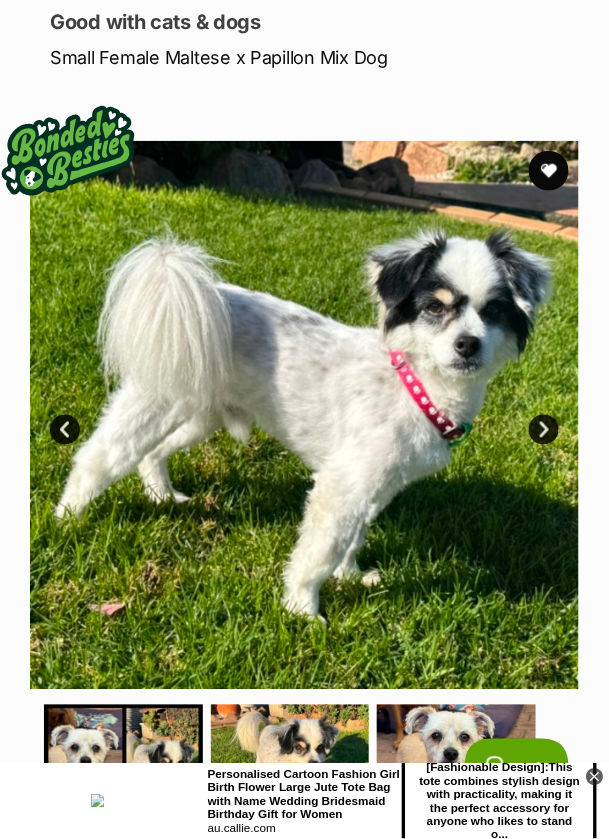 click on "Next" at bounding box center (544, 430) 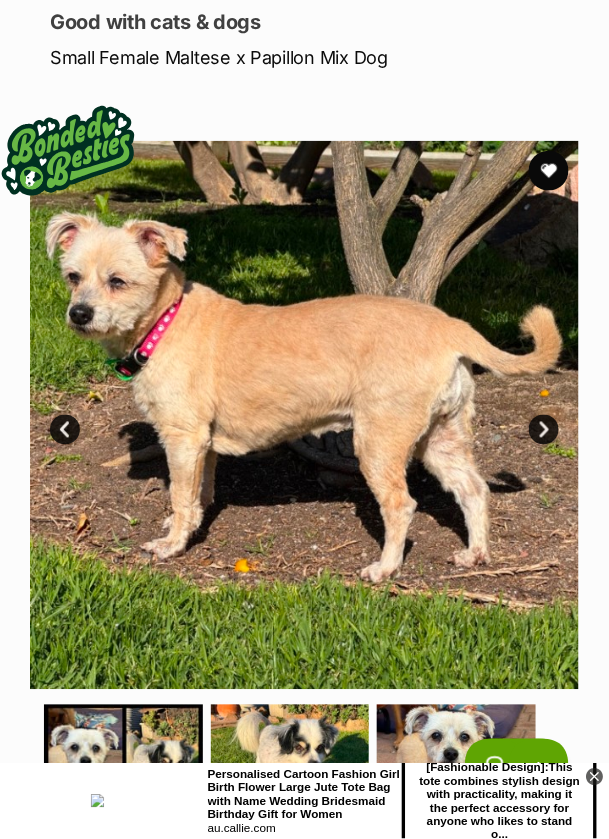 click on "Next" at bounding box center [544, 430] 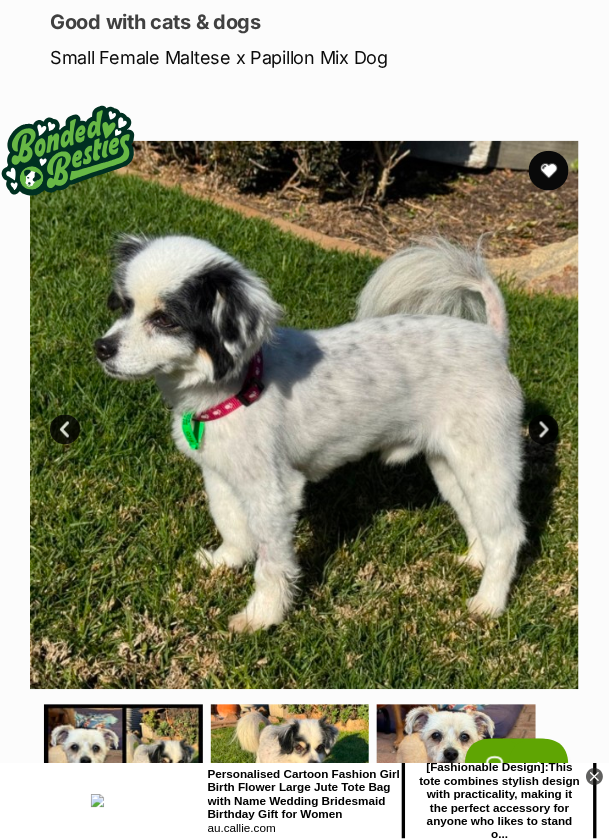 click on "Next" at bounding box center (544, 430) 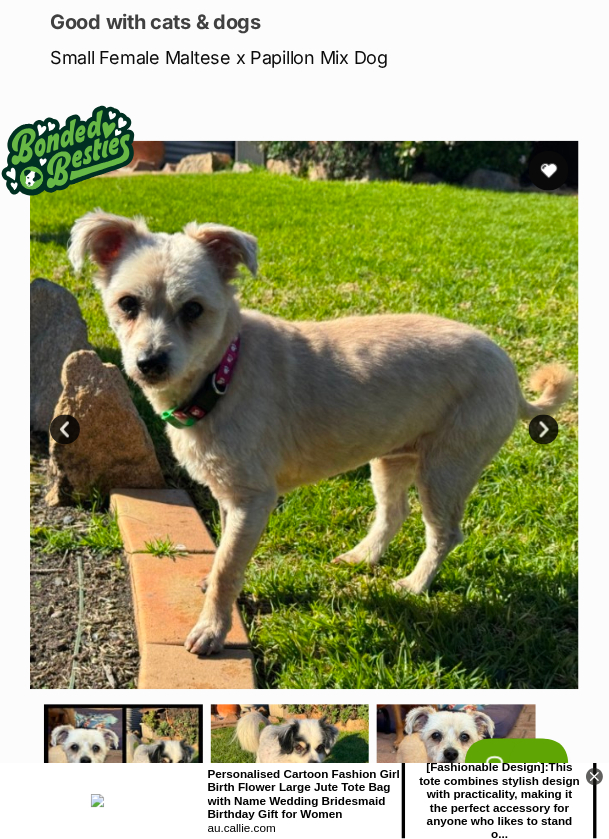 click on "Next" at bounding box center (544, 430) 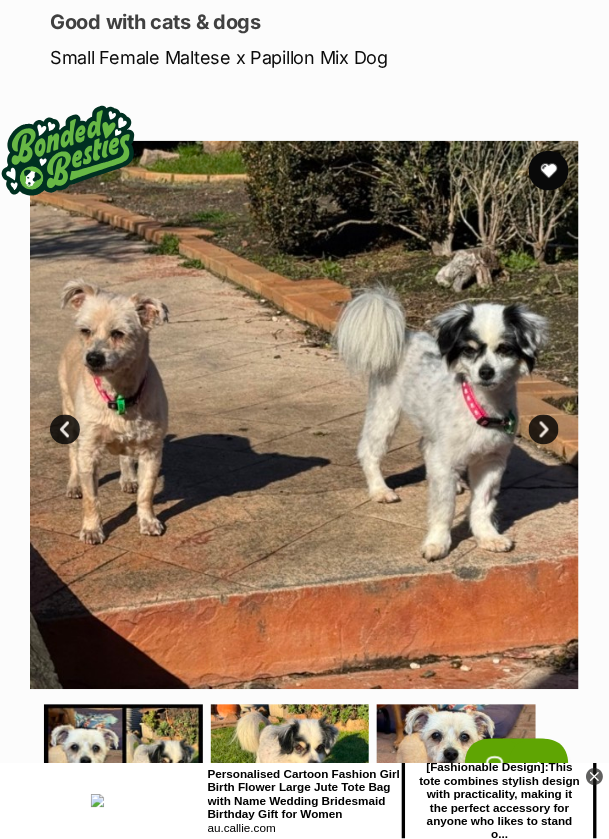 scroll, scrollTop: 0, scrollLeft: 0, axis: both 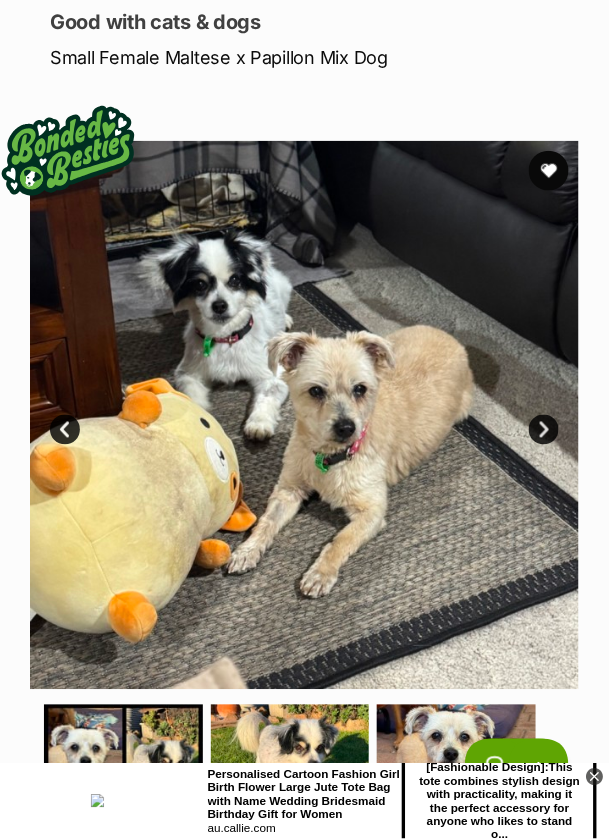 click on "Next" at bounding box center (544, 430) 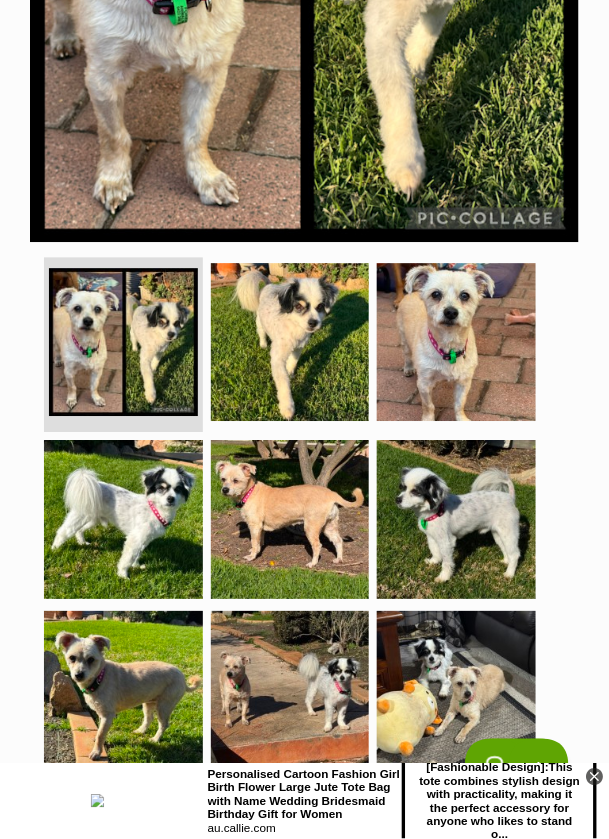 scroll, scrollTop: 729, scrollLeft: 0, axis: vertical 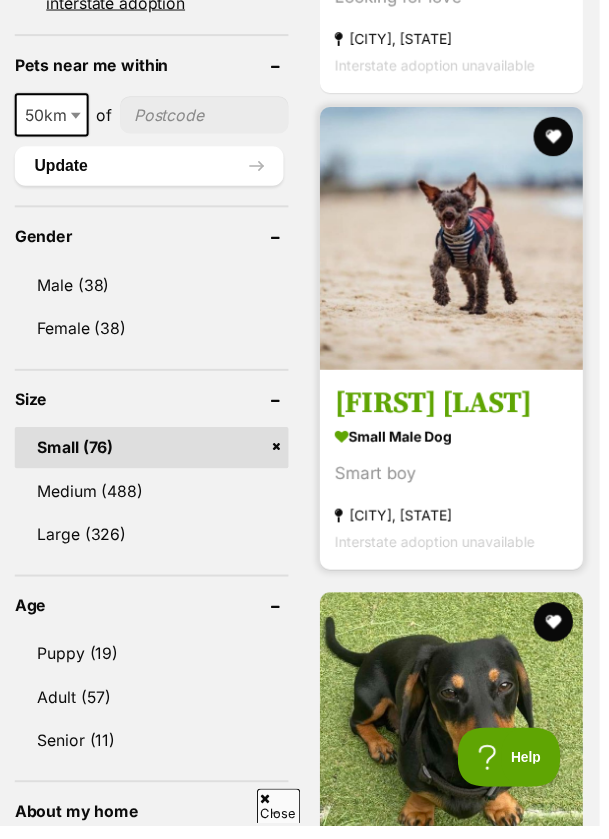 click at bounding box center [458, 242] 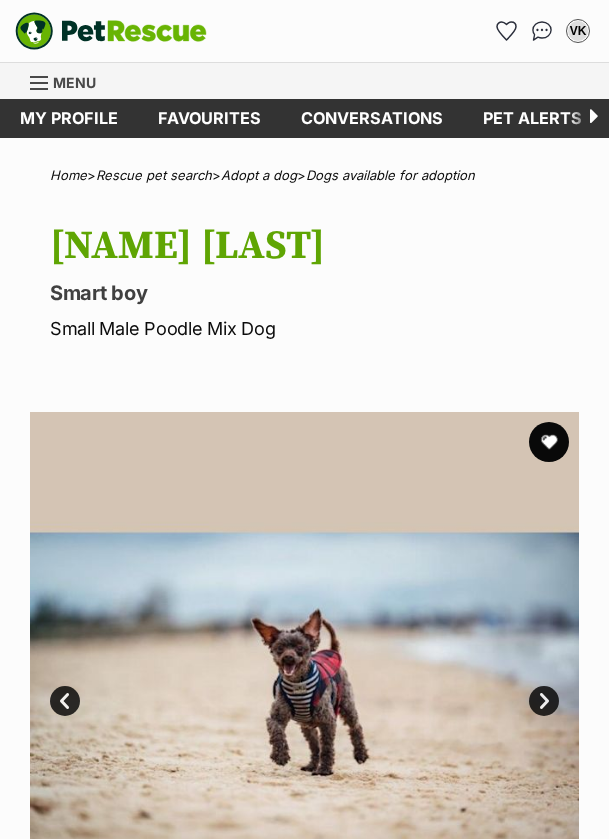 scroll, scrollTop: 0, scrollLeft: 0, axis: both 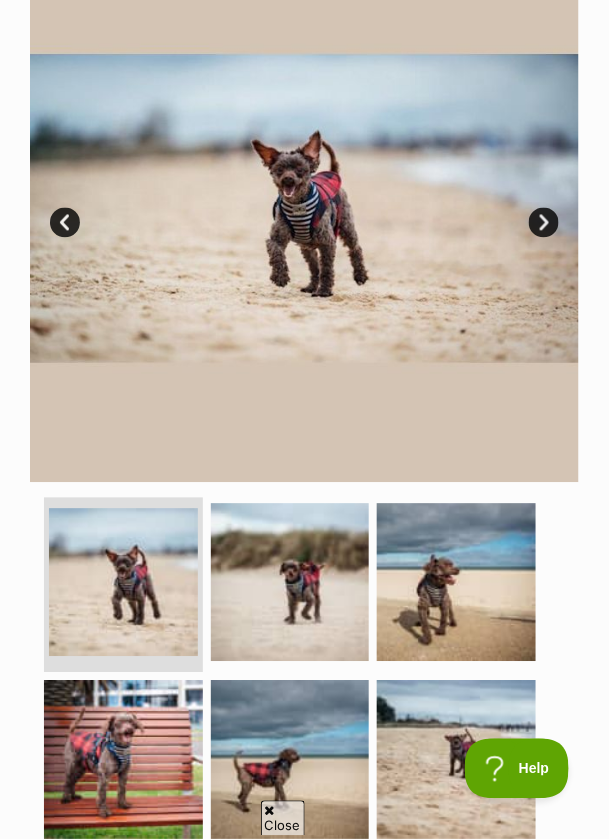 click on "Next" at bounding box center [544, 223] 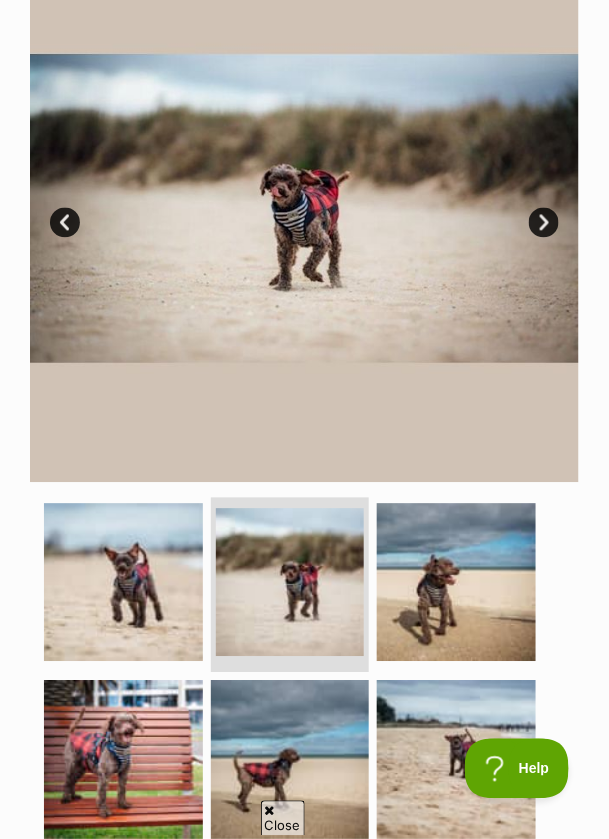 click on "Next" at bounding box center (544, 223) 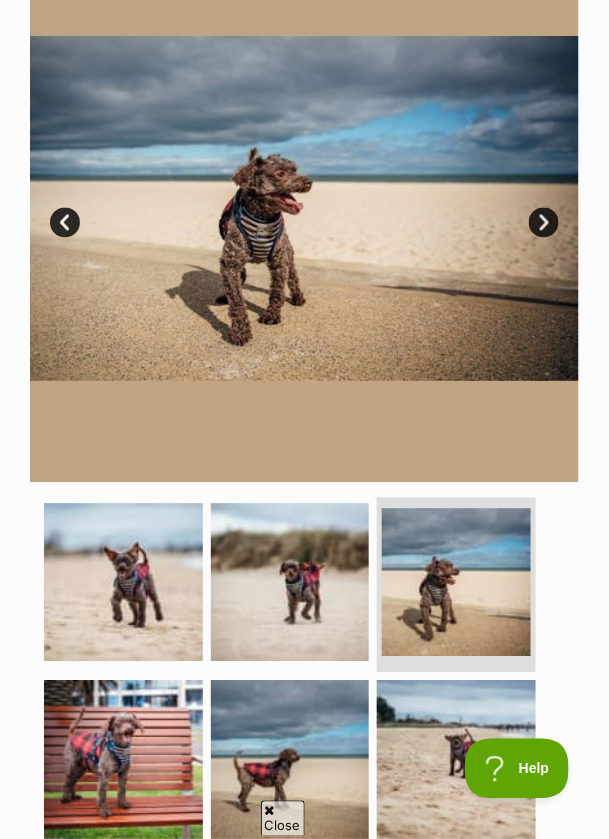 click on "Next" at bounding box center (544, 223) 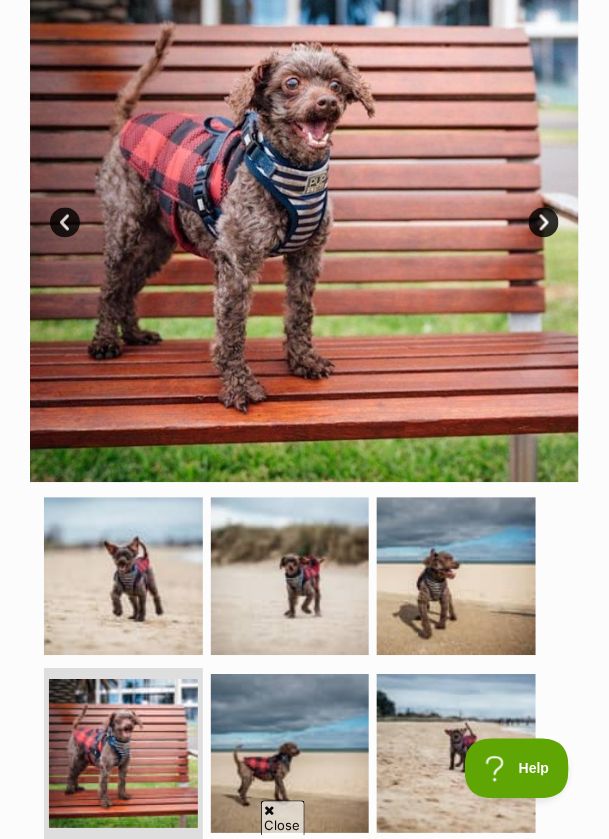 click on "Next" at bounding box center [544, 223] 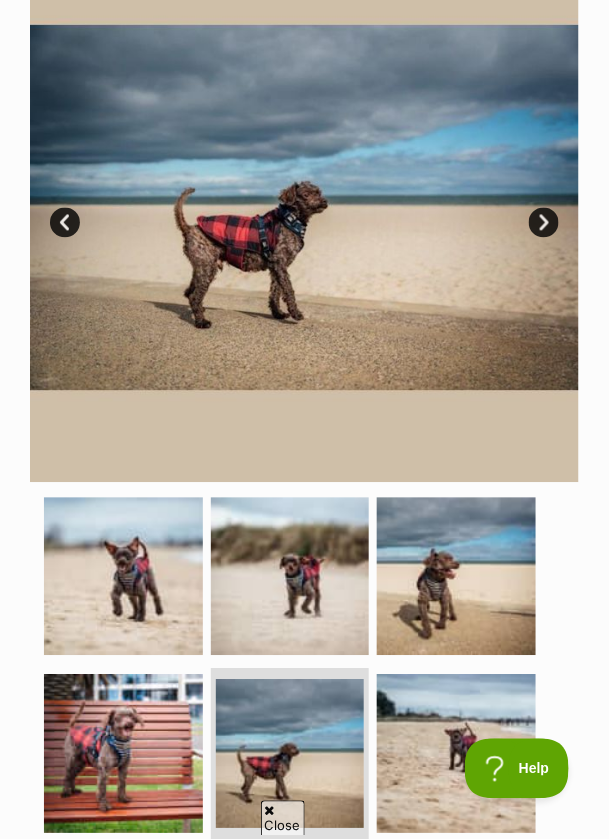 click on "Next" at bounding box center (544, 223) 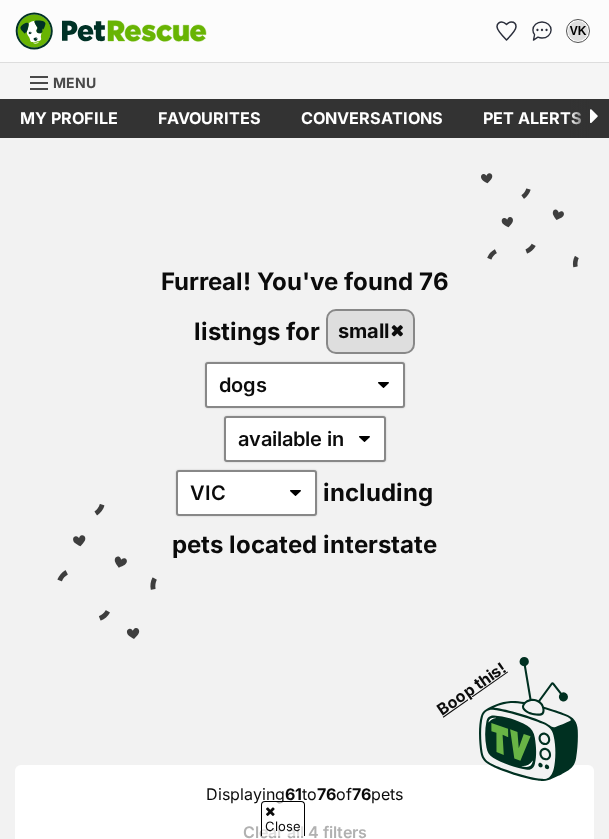 scroll, scrollTop: 1878, scrollLeft: 0, axis: vertical 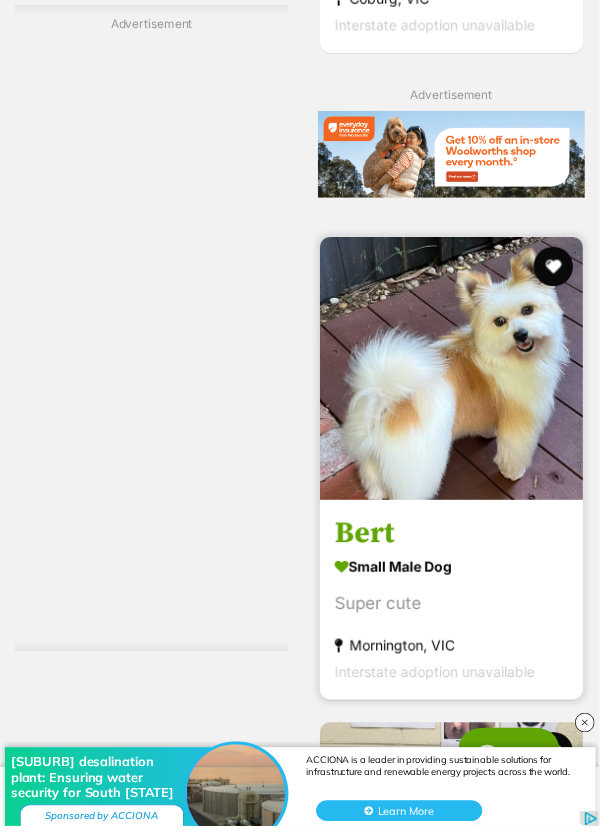 click at bounding box center [458, 374] 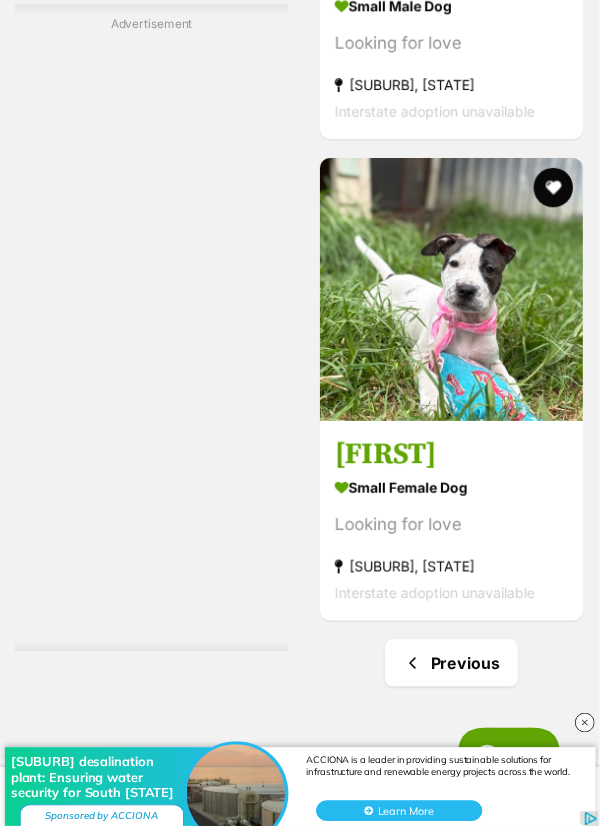scroll, scrollTop: 8480, scrollLeft: 0, axis: vertical 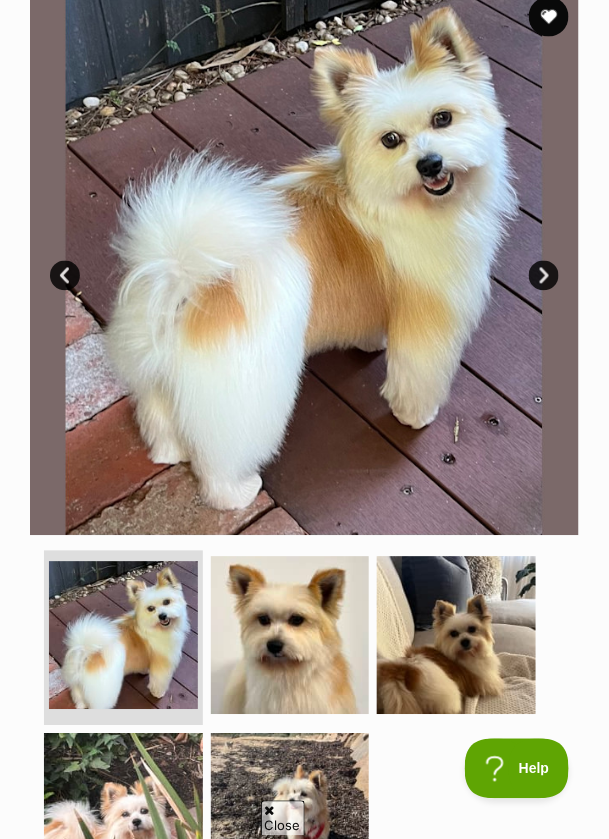 click on "Next" at bounding box center (544, 276) 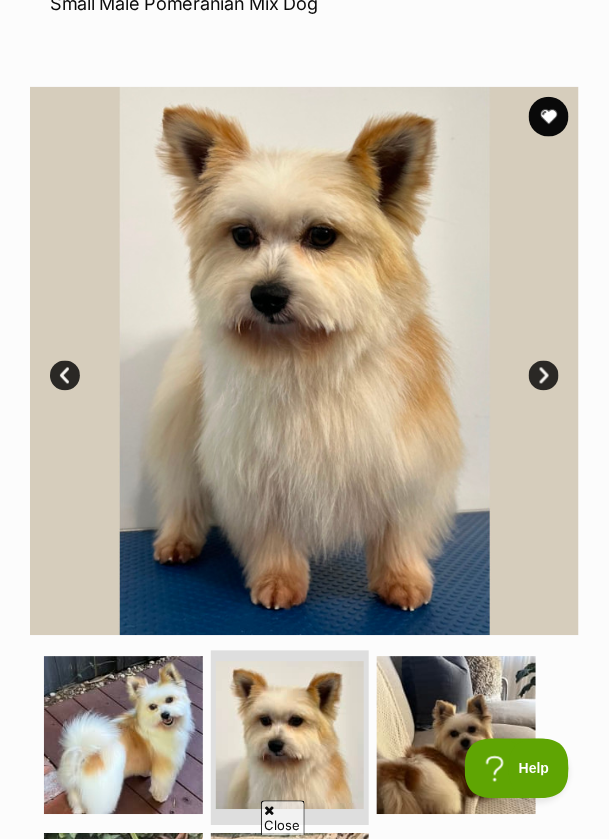 scroll, scrollTop: 325, scrollLeft: 0, axis: vertical 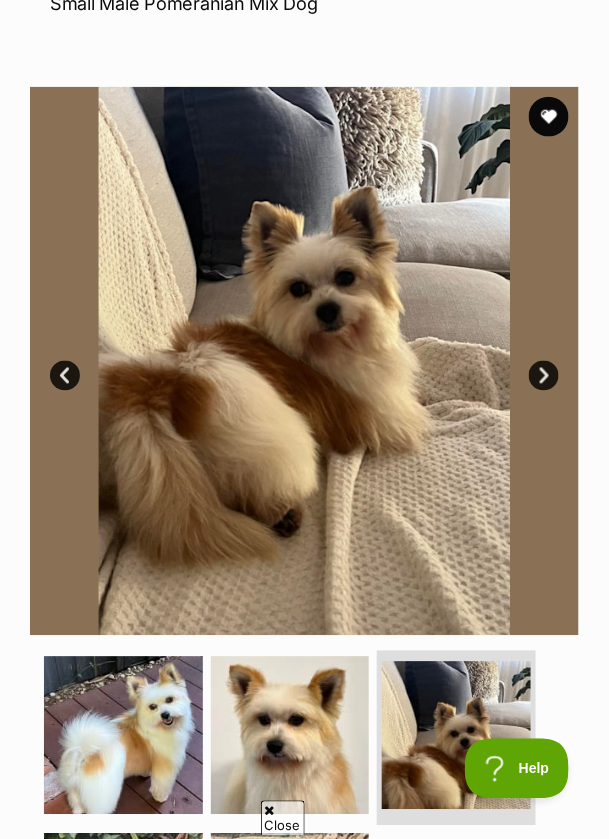 click on "Next" at bounding box center (544, 376) 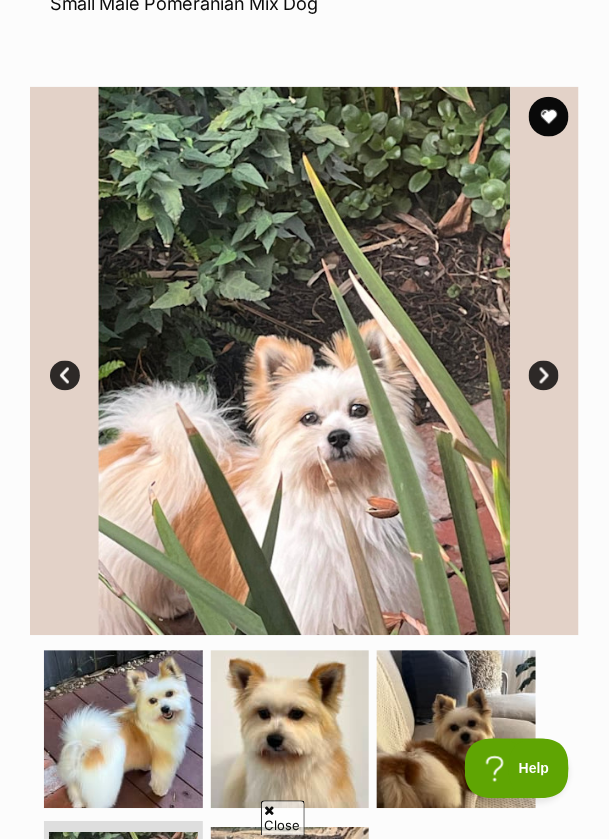 click on "Next" at bounding box center [544, 376] 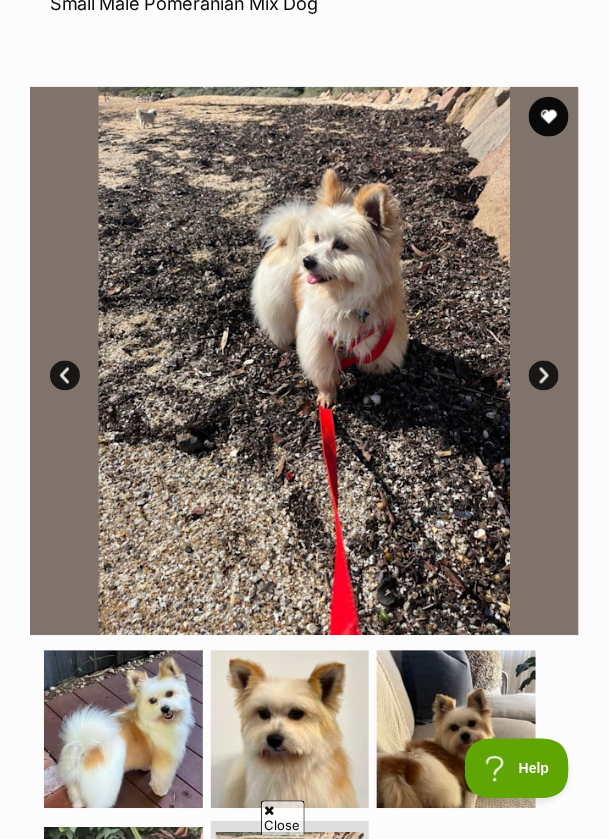 click on "Next" at bounding box center [544, 376] 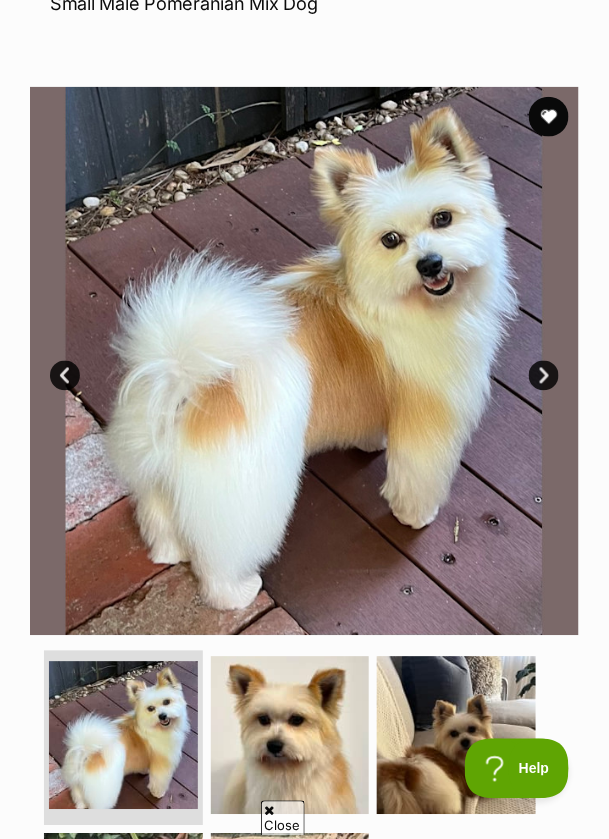 click on "Next" at bounding box center [544, 376] 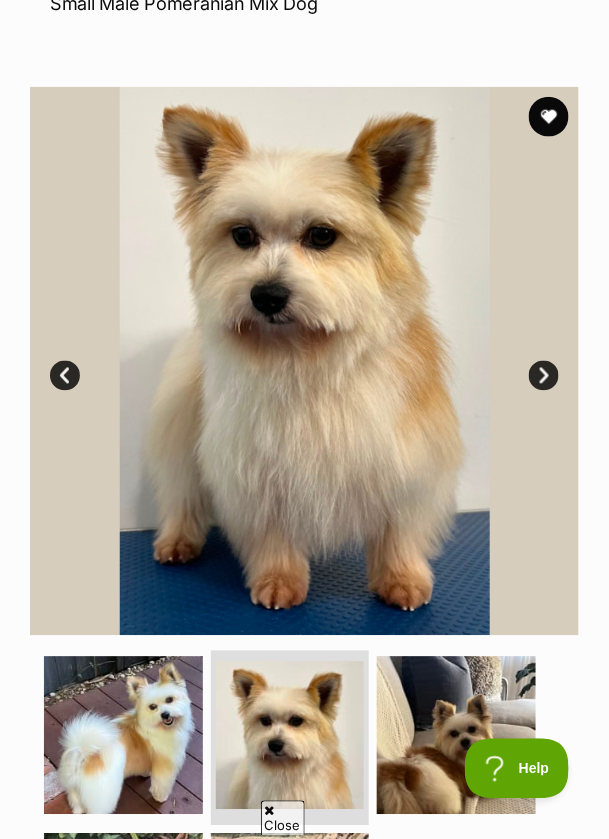 click on "Next" at bounding box center [544, 376] 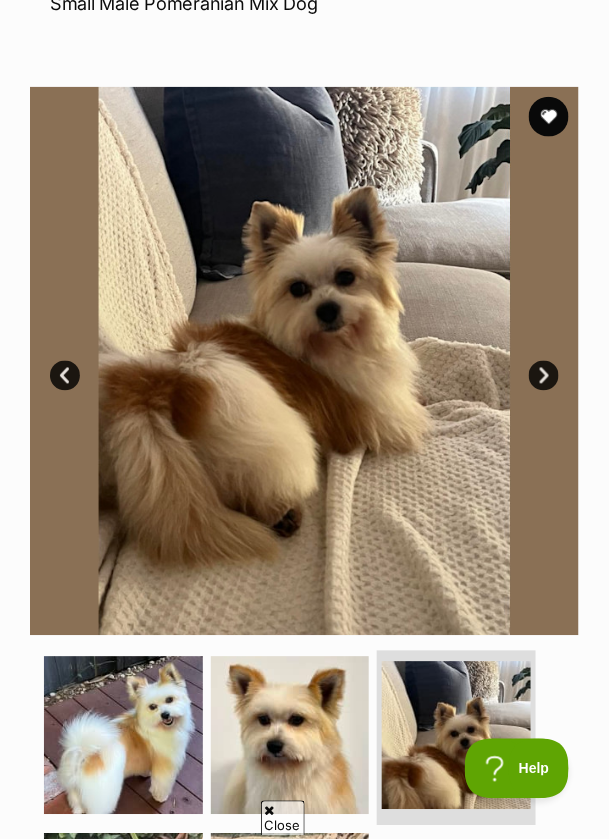 click on "Next" at bounding box center (544, 376) 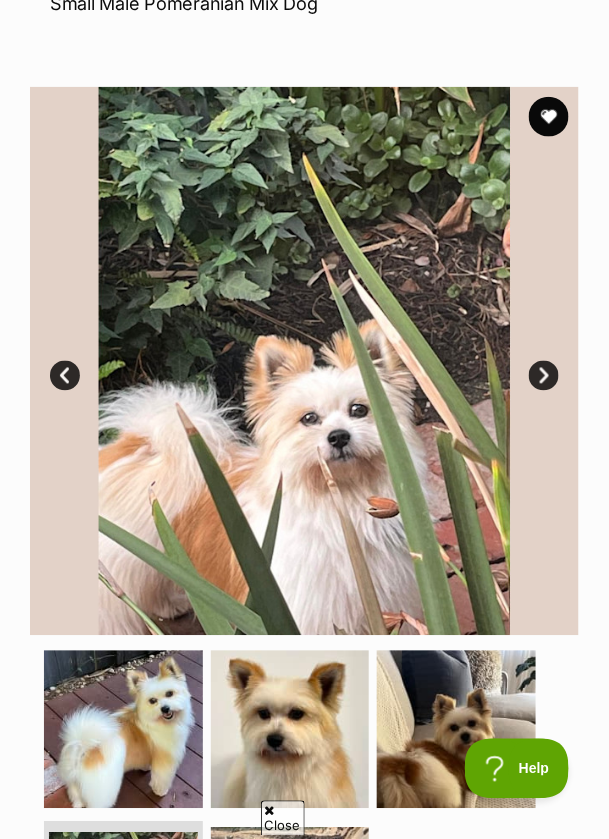 click on "Next" at bounding box center (544, 376) 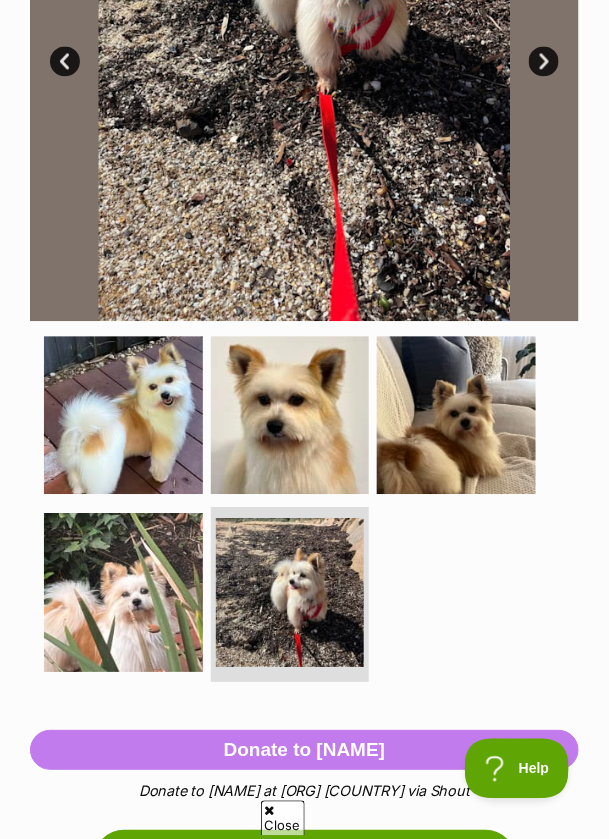 scroll, scrollTop: 0, scrollLeft: 0, axis: both 